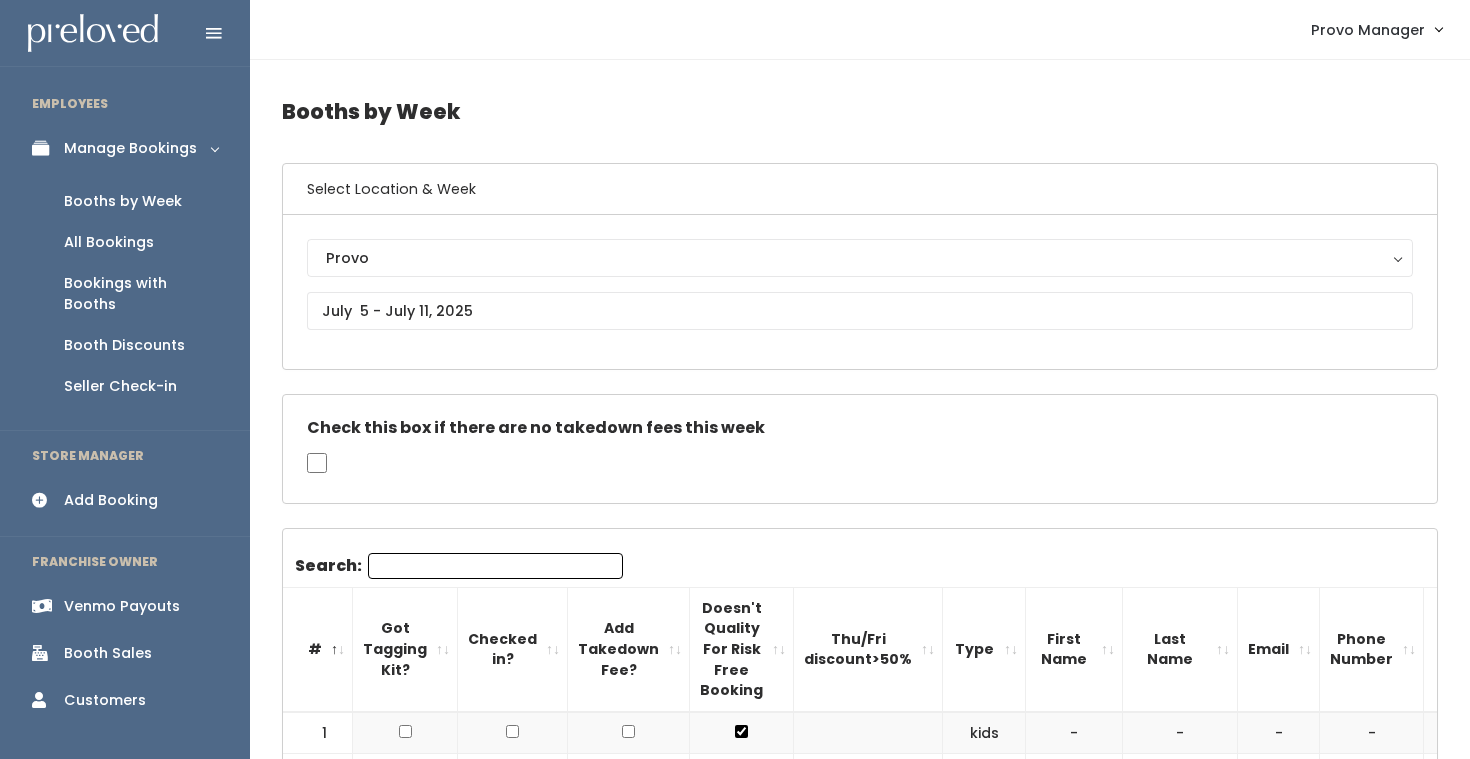 scroll, scrollTop: 1181, scrollLeft: 0, axis: vertical 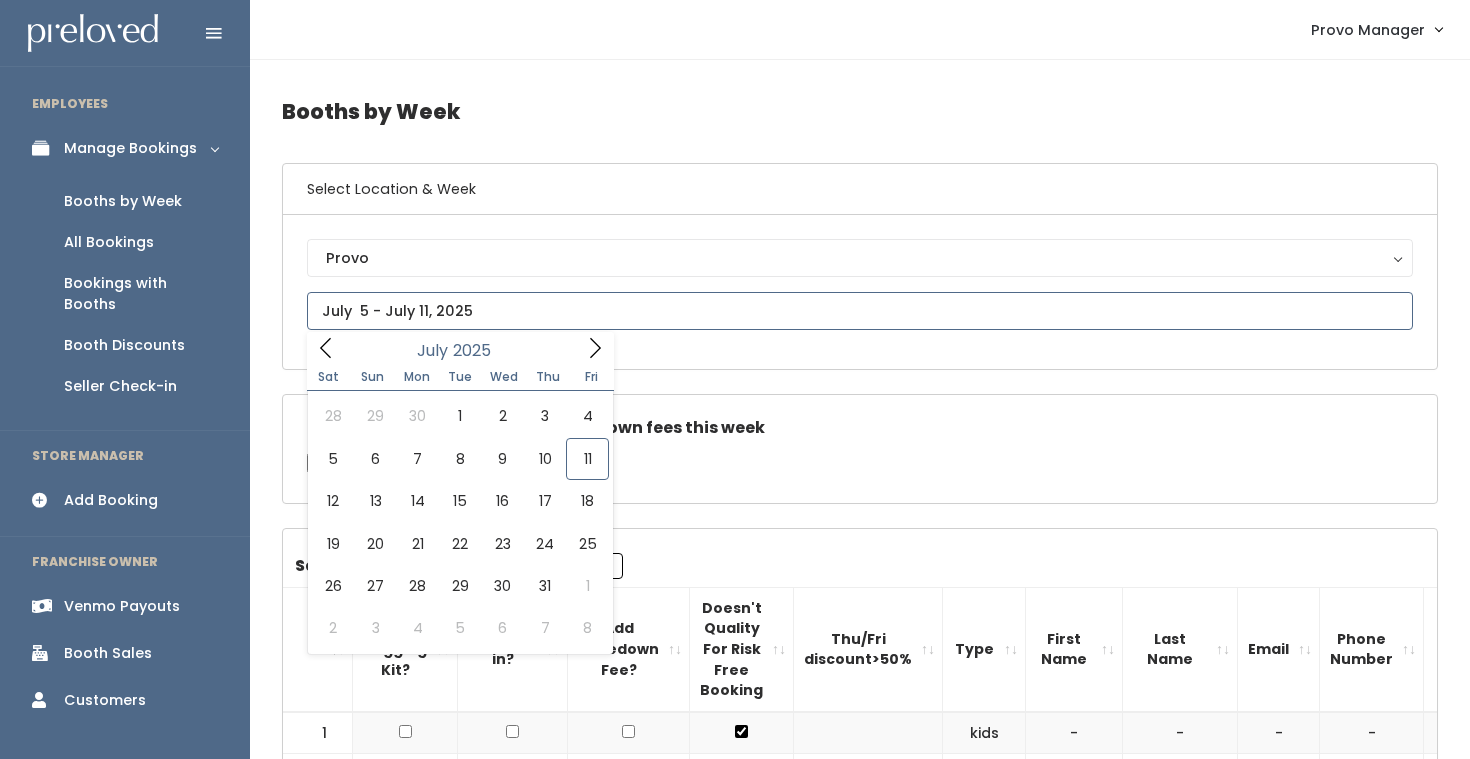 click at bounding box center [860, 311] 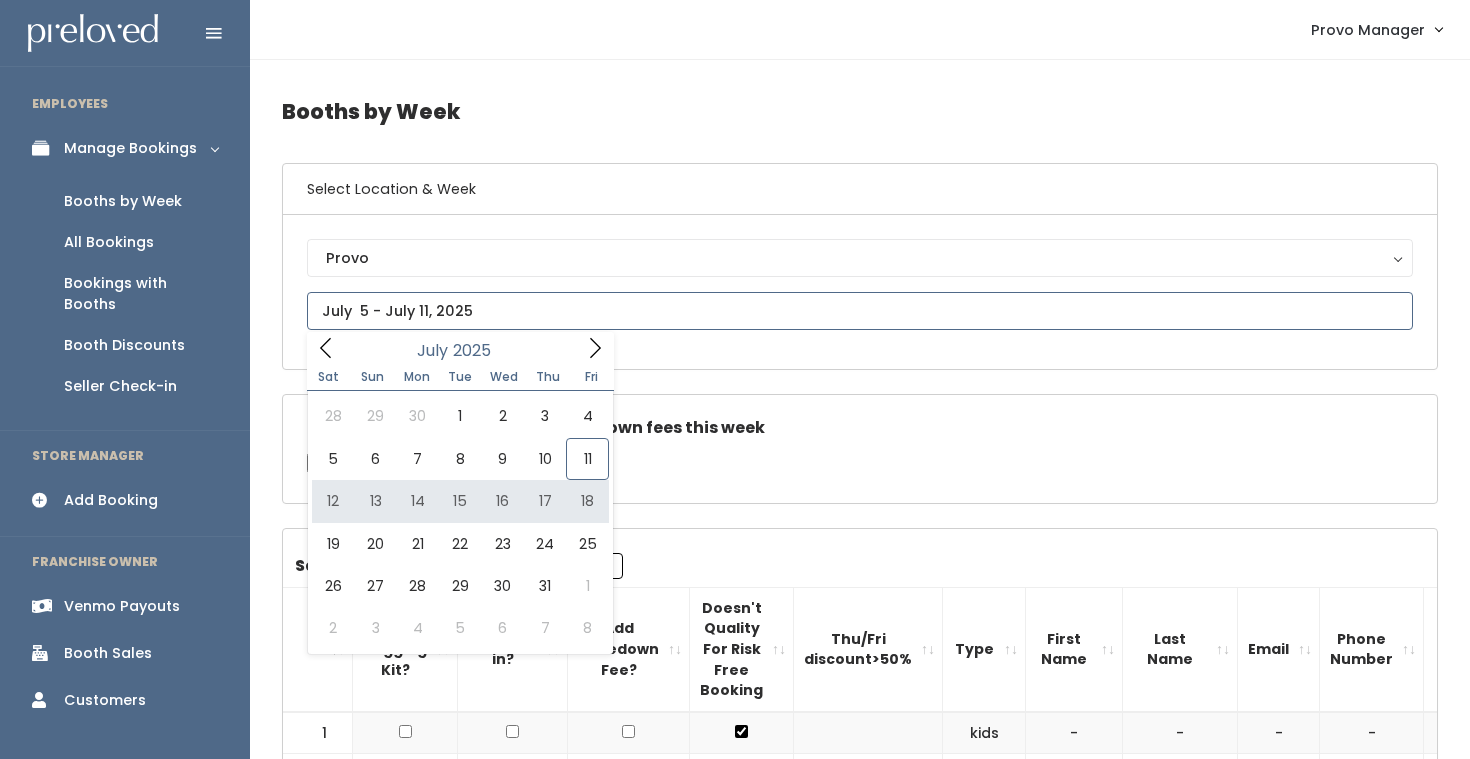 type on "July 19 to July 25" 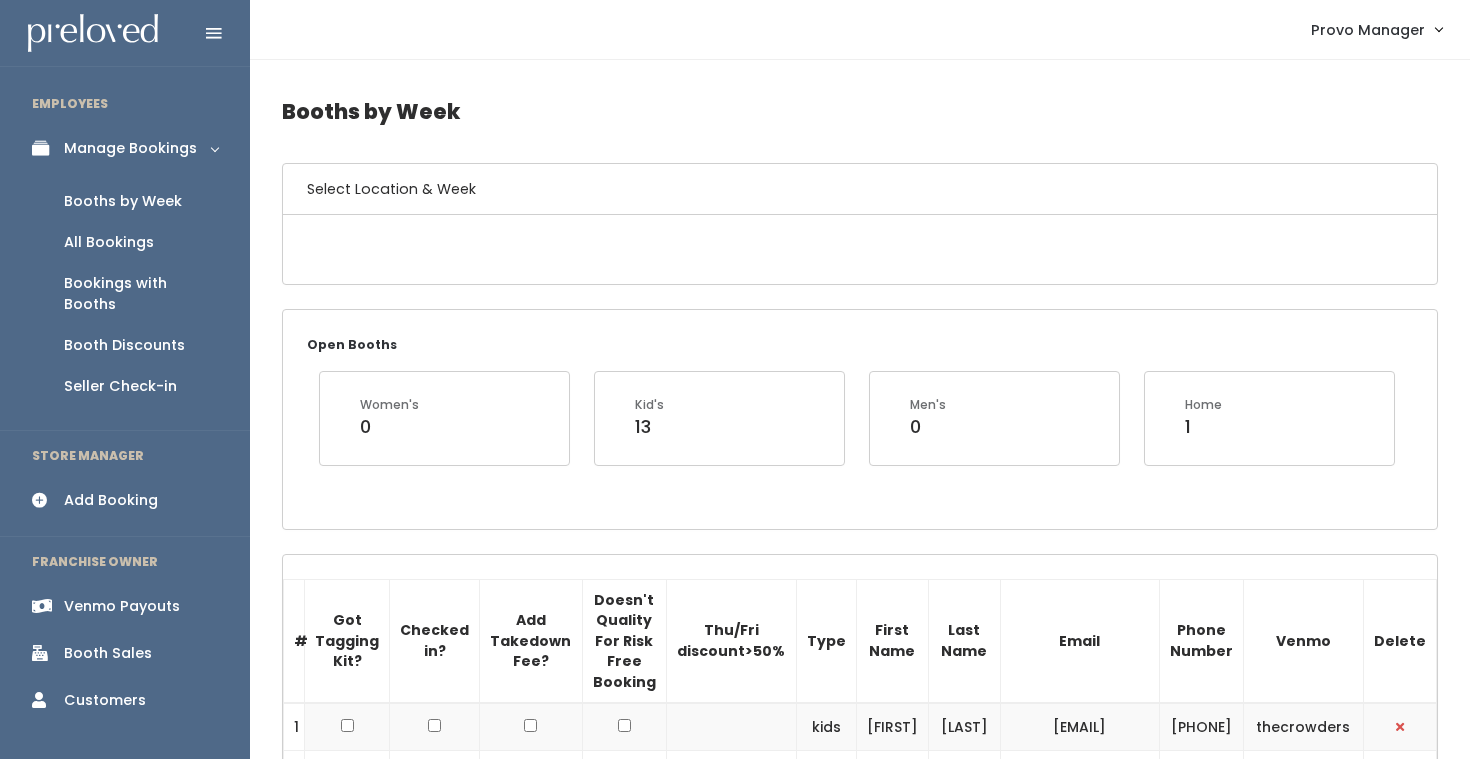 scroll, scrollTop: 0, scrollLeft: 0, axis: both 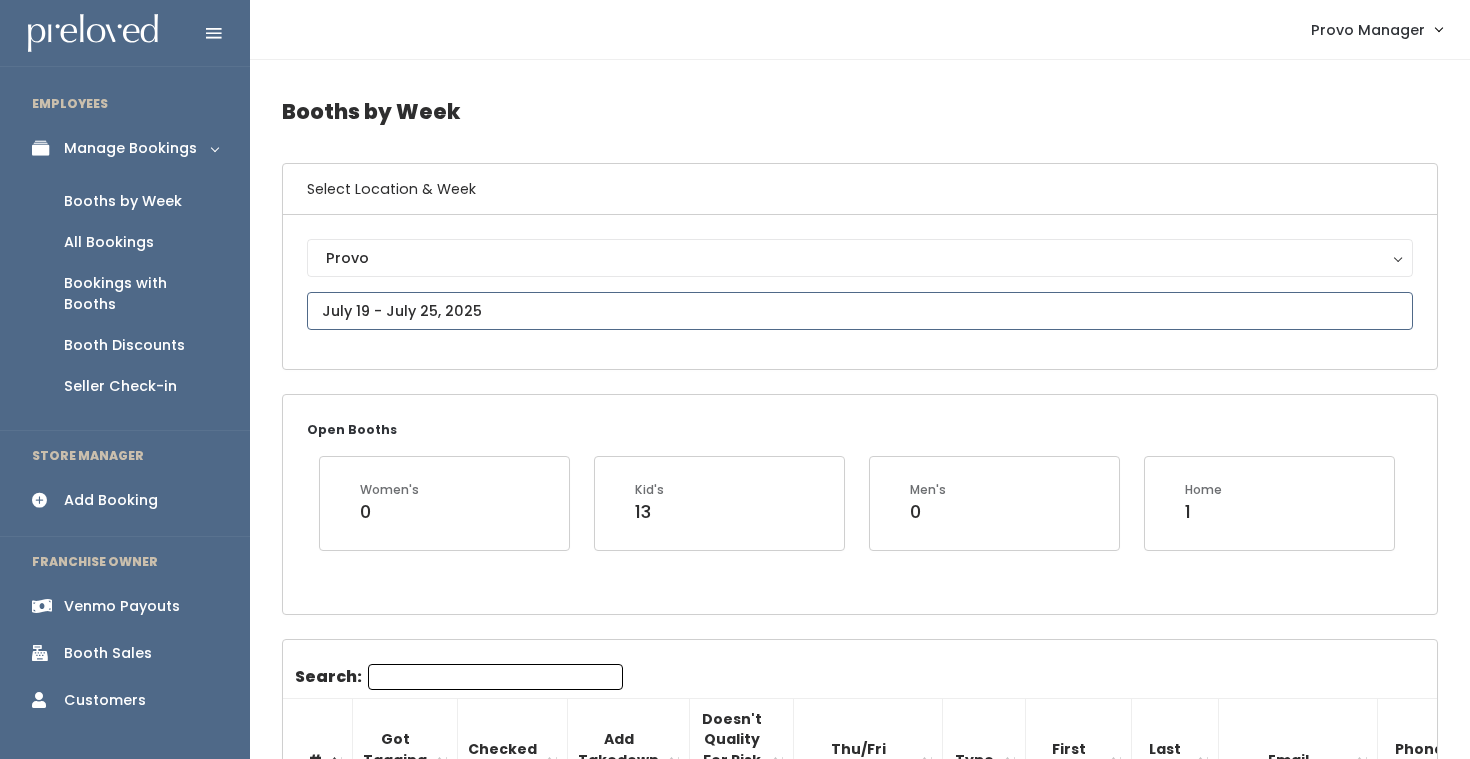 click at bounding box center (860, 311) 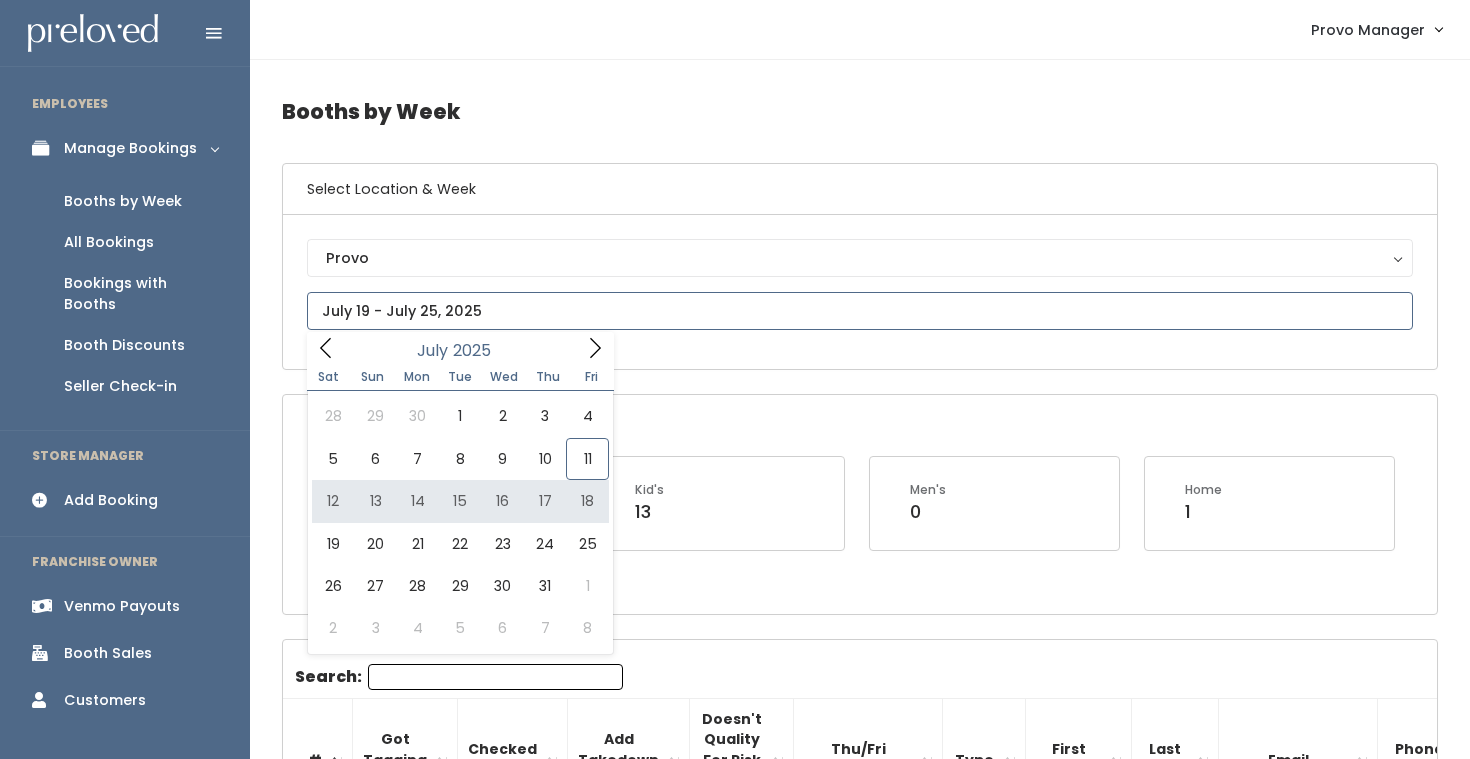 type on "July 12 to July 18" 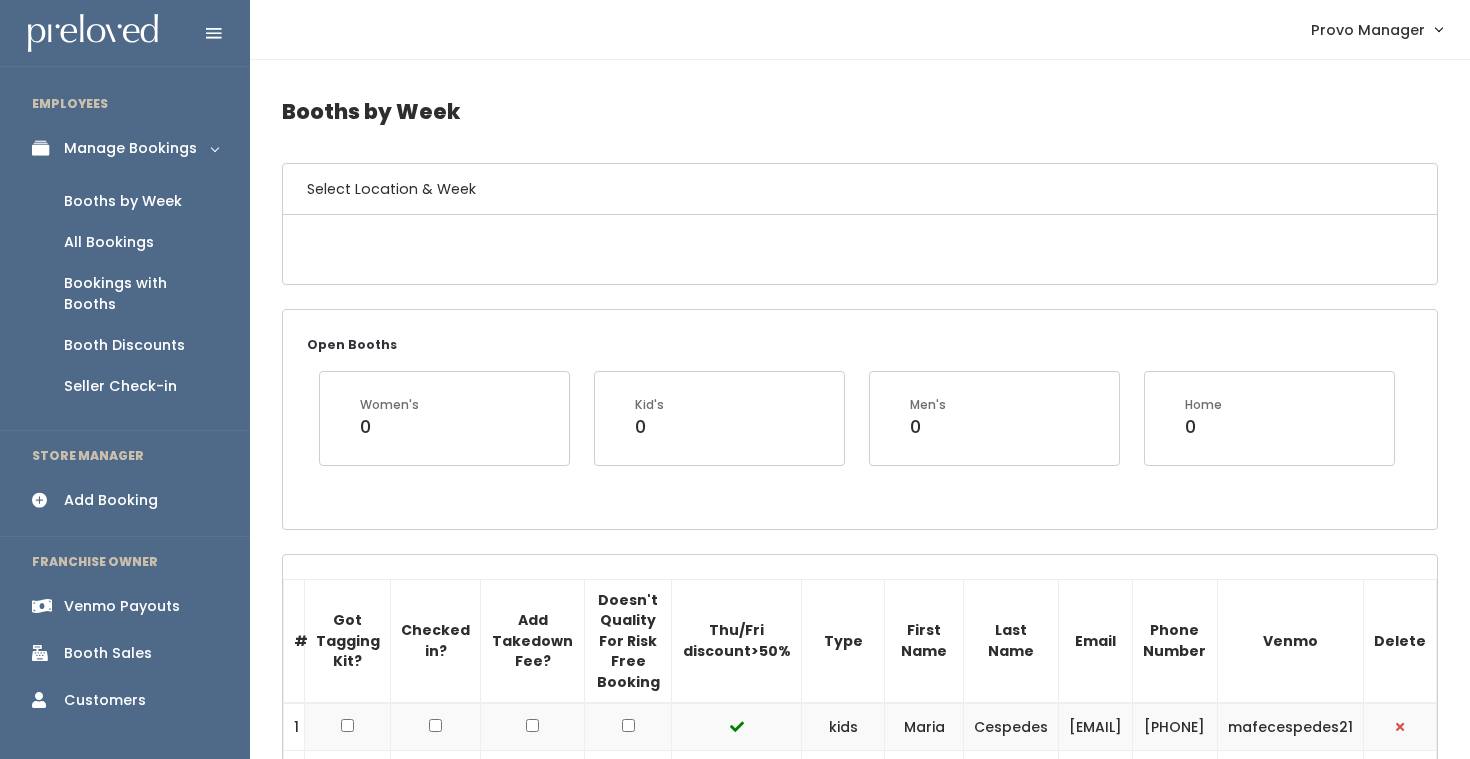 scroll, scrollTop: 0, scrollLeft: 0, axis: both 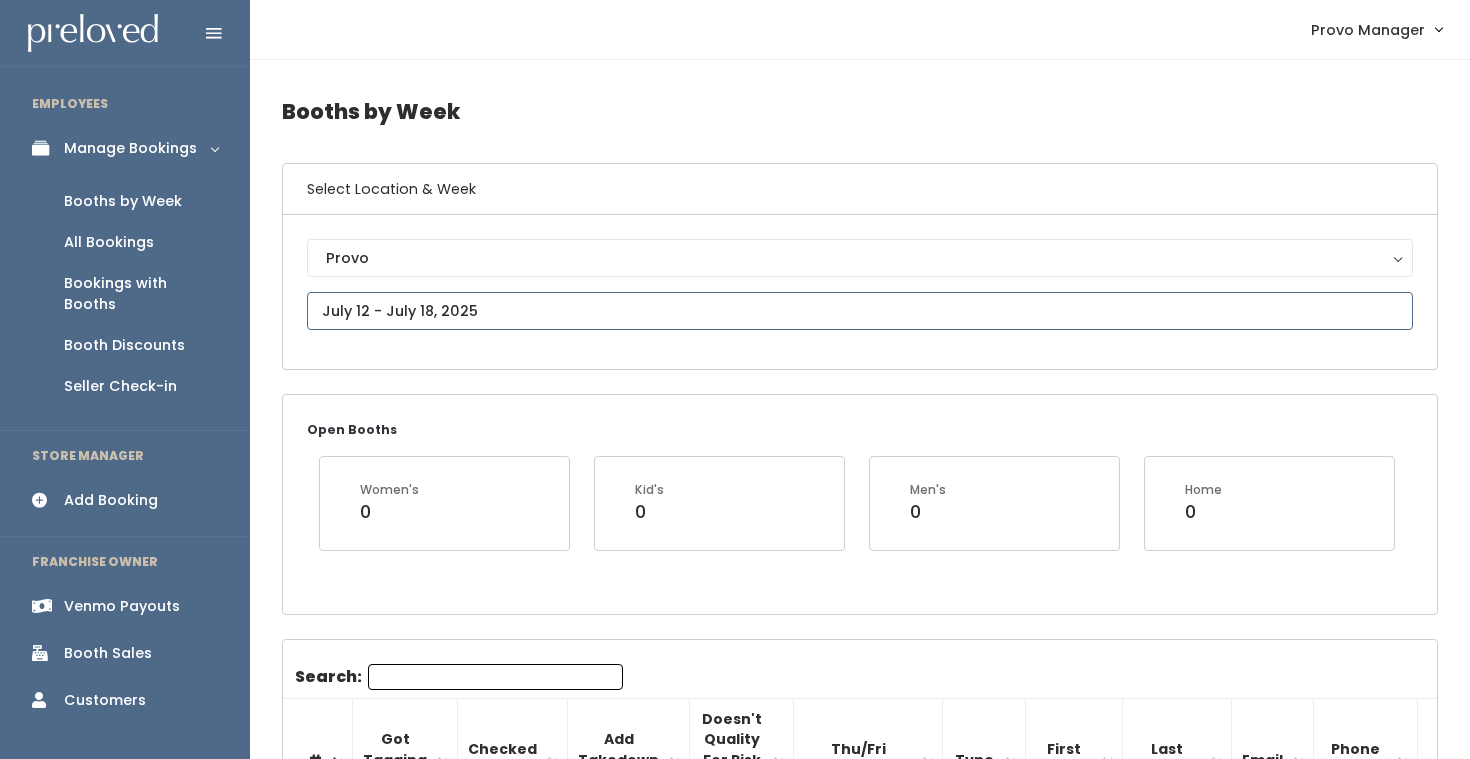 click at bounding box center (860, 311) 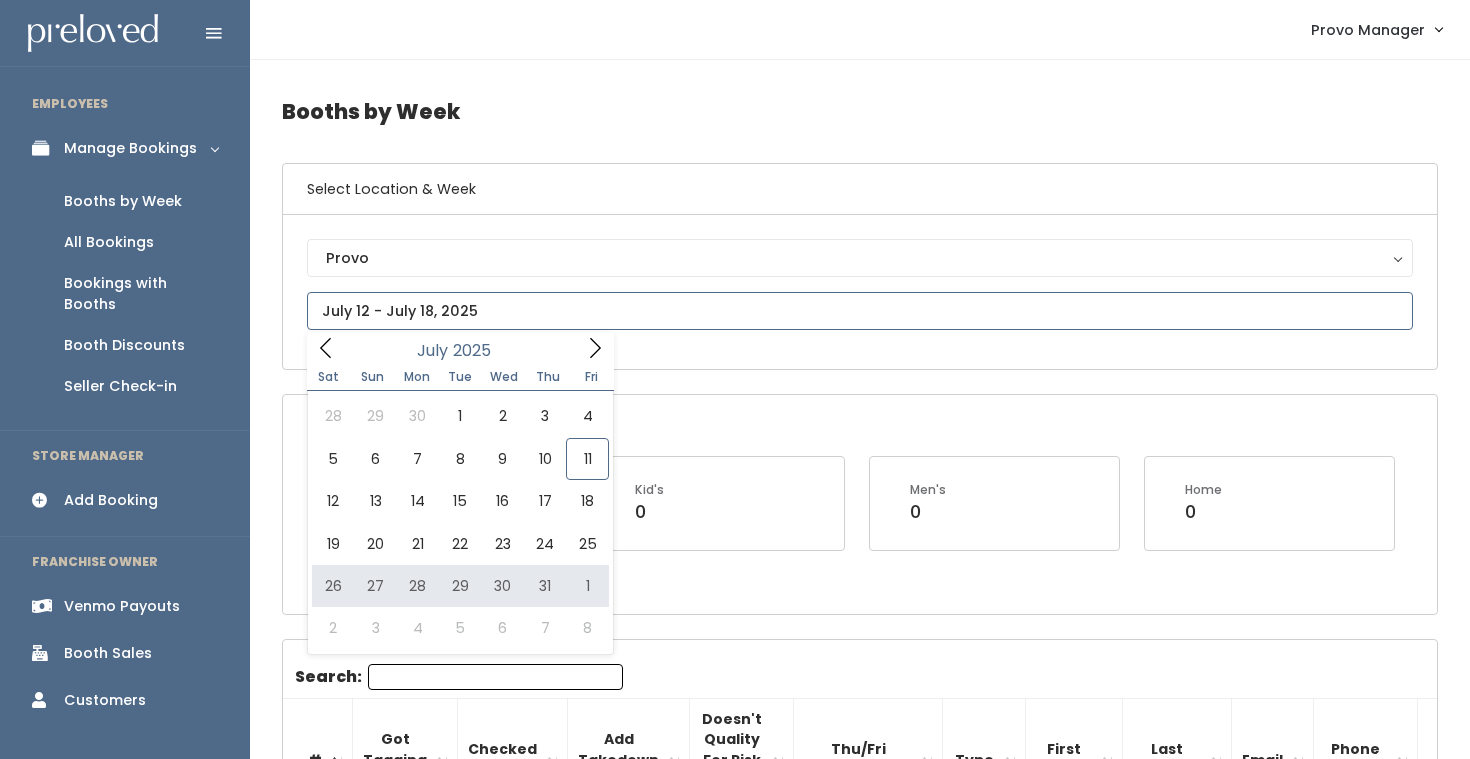 type on "July 26 to August 1" 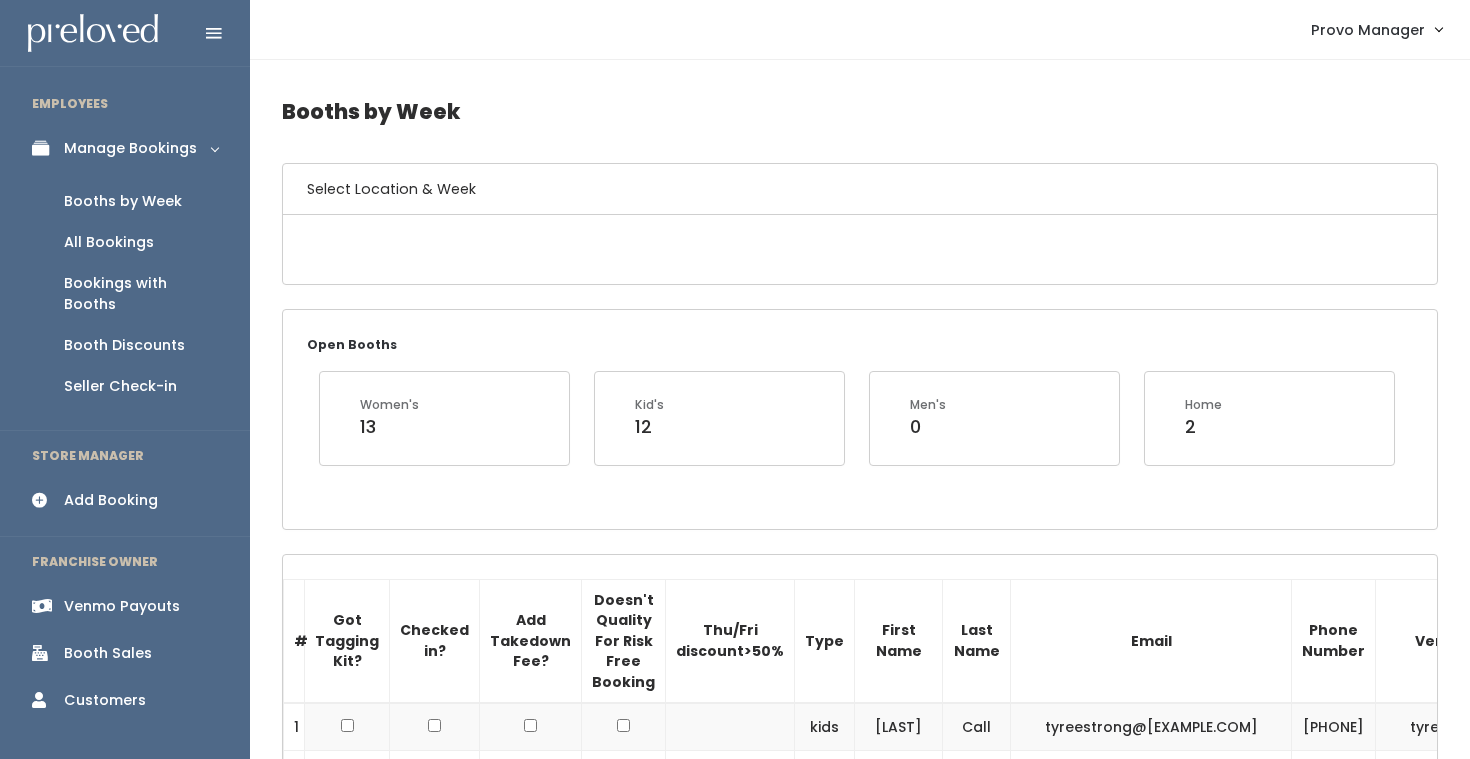 scroll, scrollTop: 0, scrollLeft: 0, axis: both 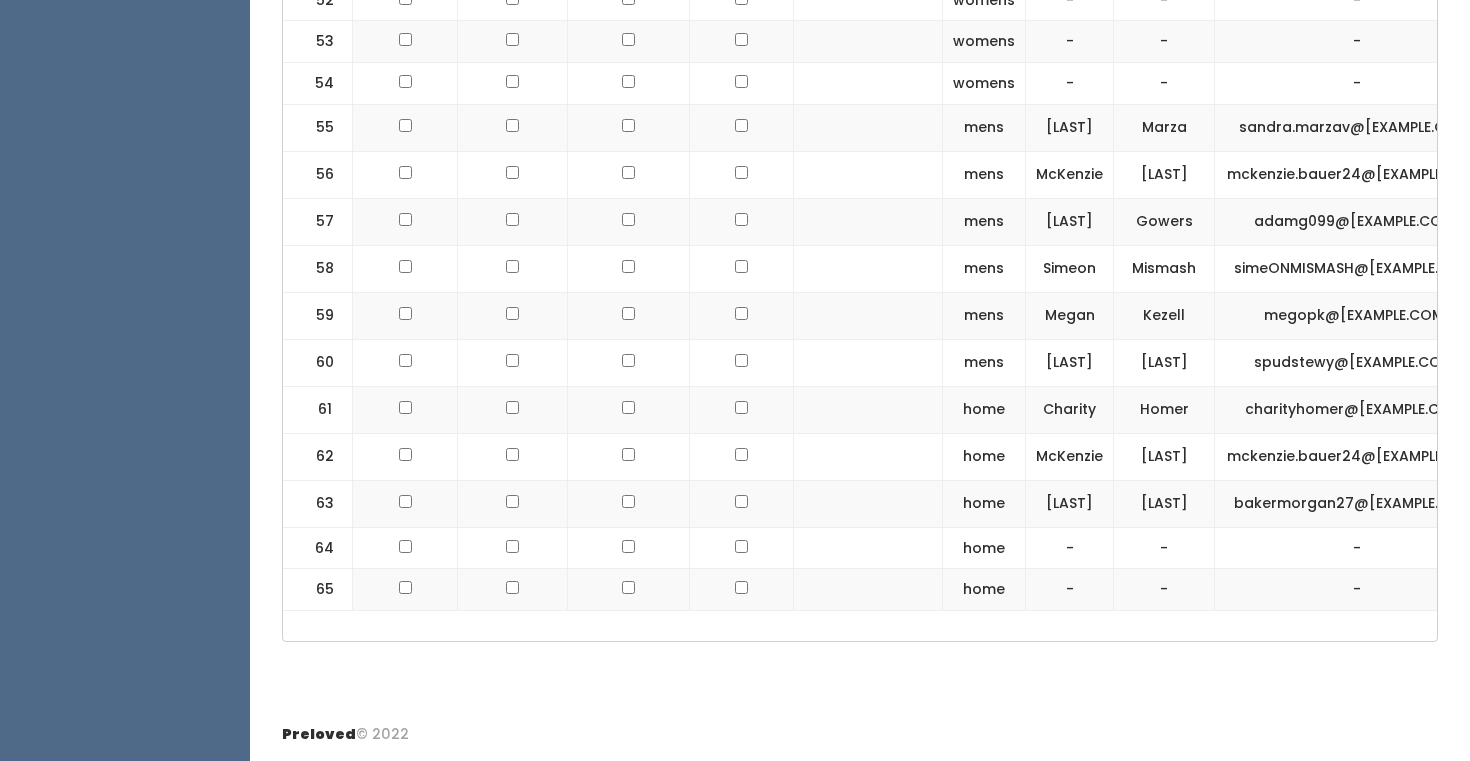 click at bounding box center (629, 174) 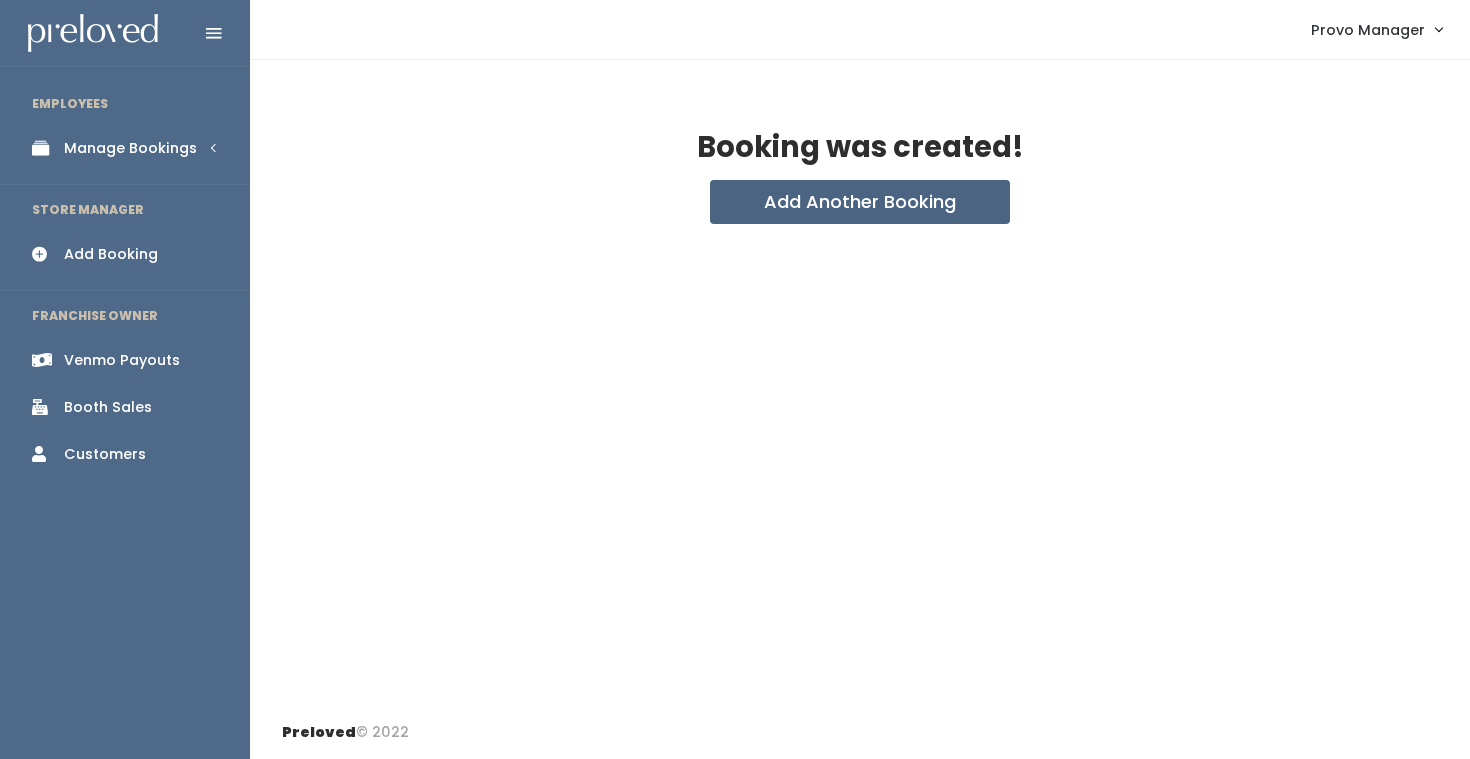 scroll, scrollTop: 0, scrollLeft: 0, axis: both 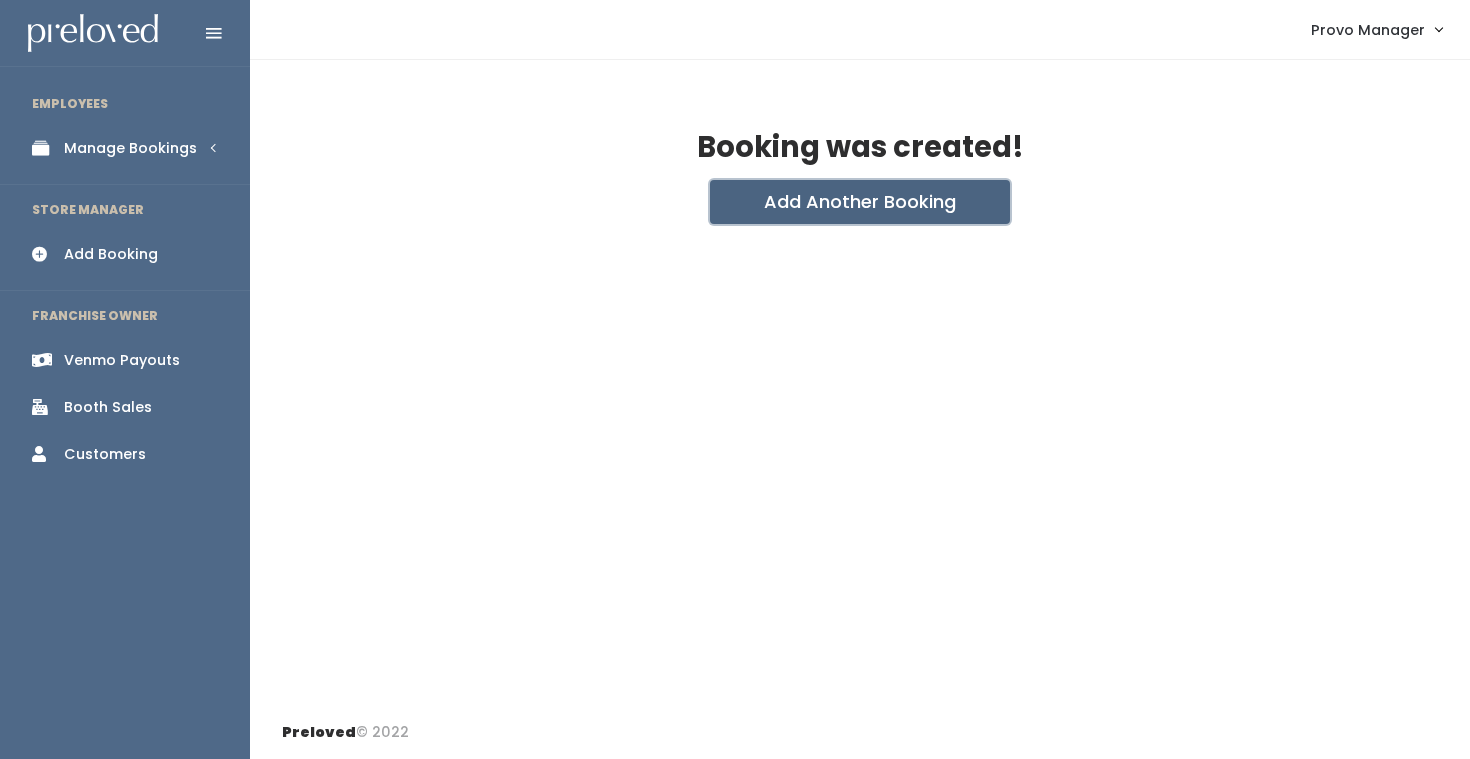click on "Add Another Booking" at bounding box center (860, 202) 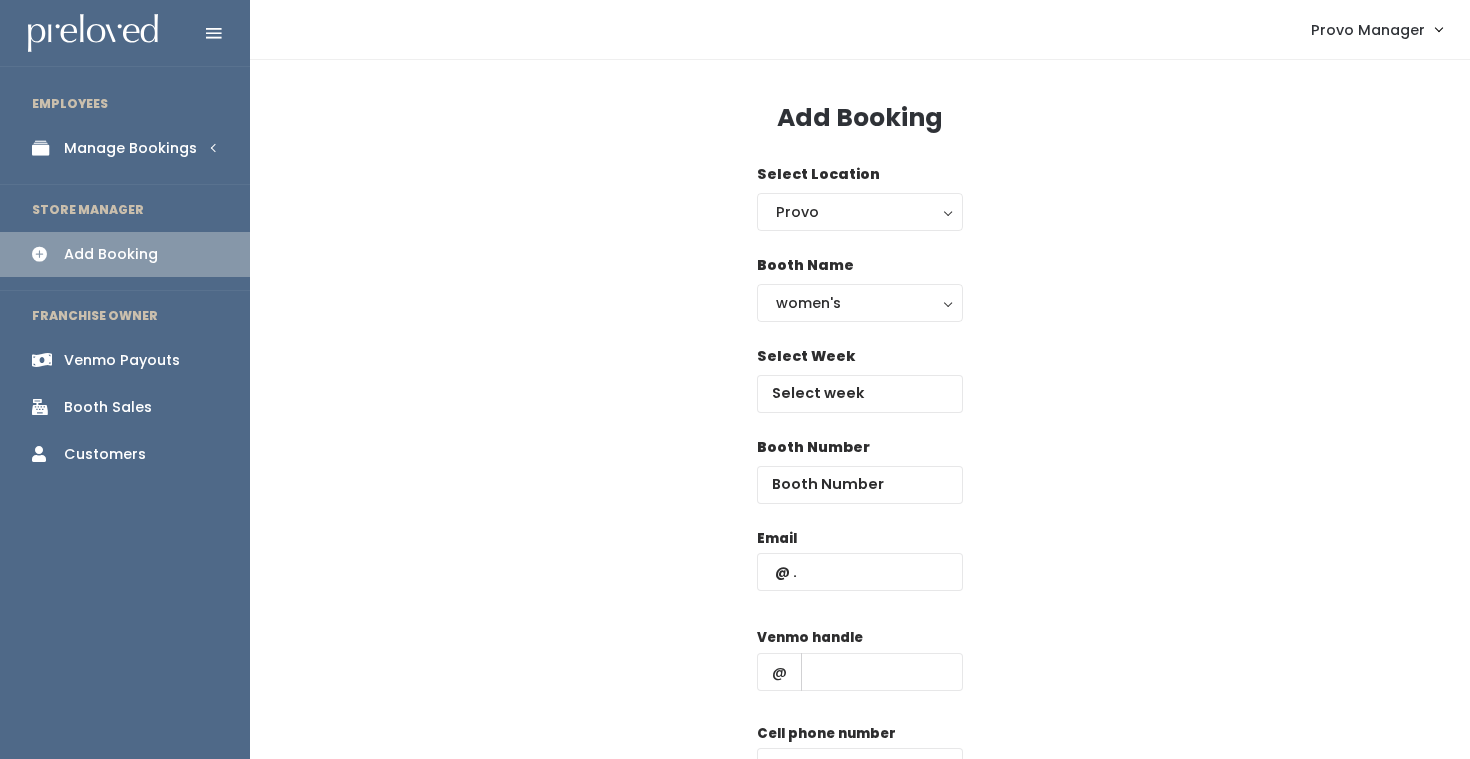 scroll, scrollTop: 0, scrollLeft: 0, axis: both 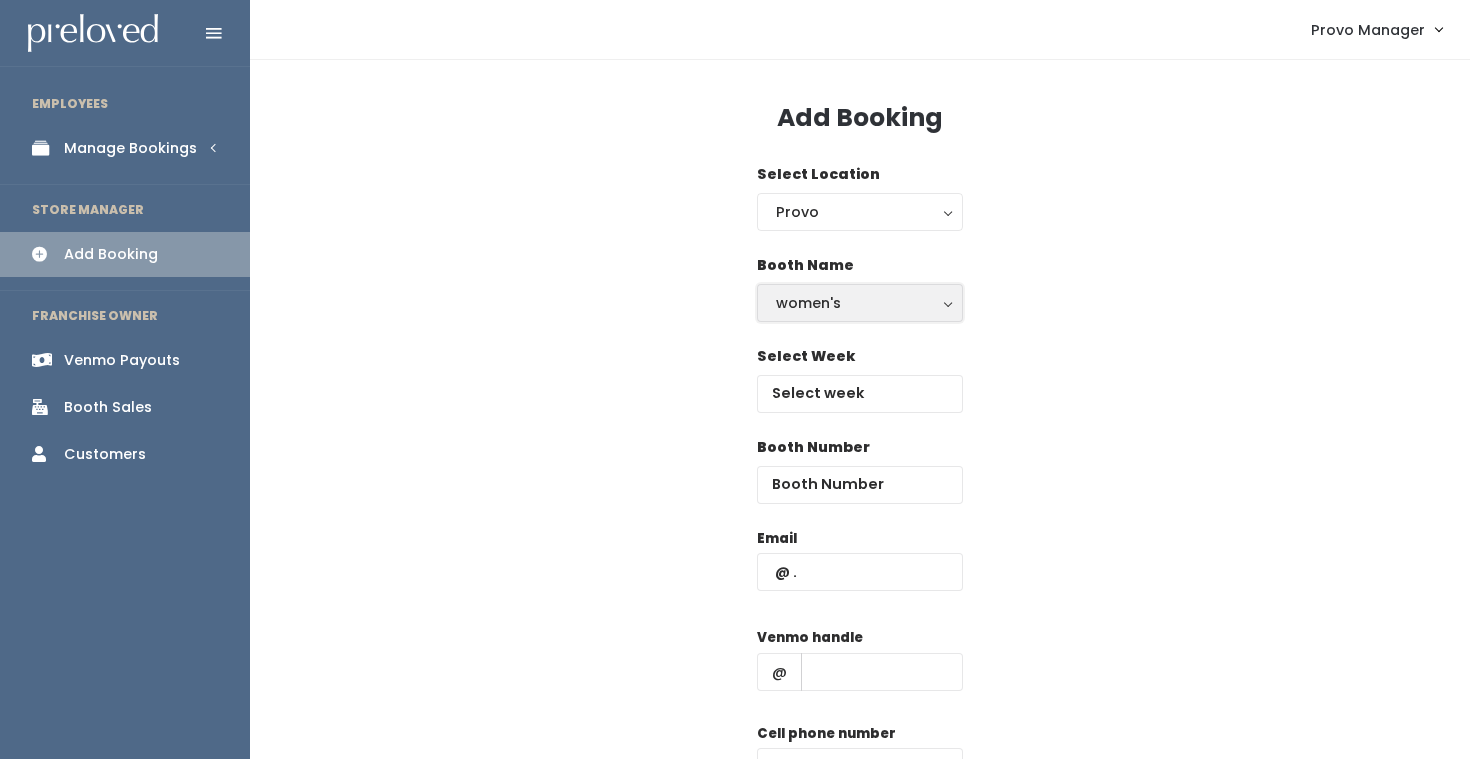 click on "women's" at bounding box center [860, 303] 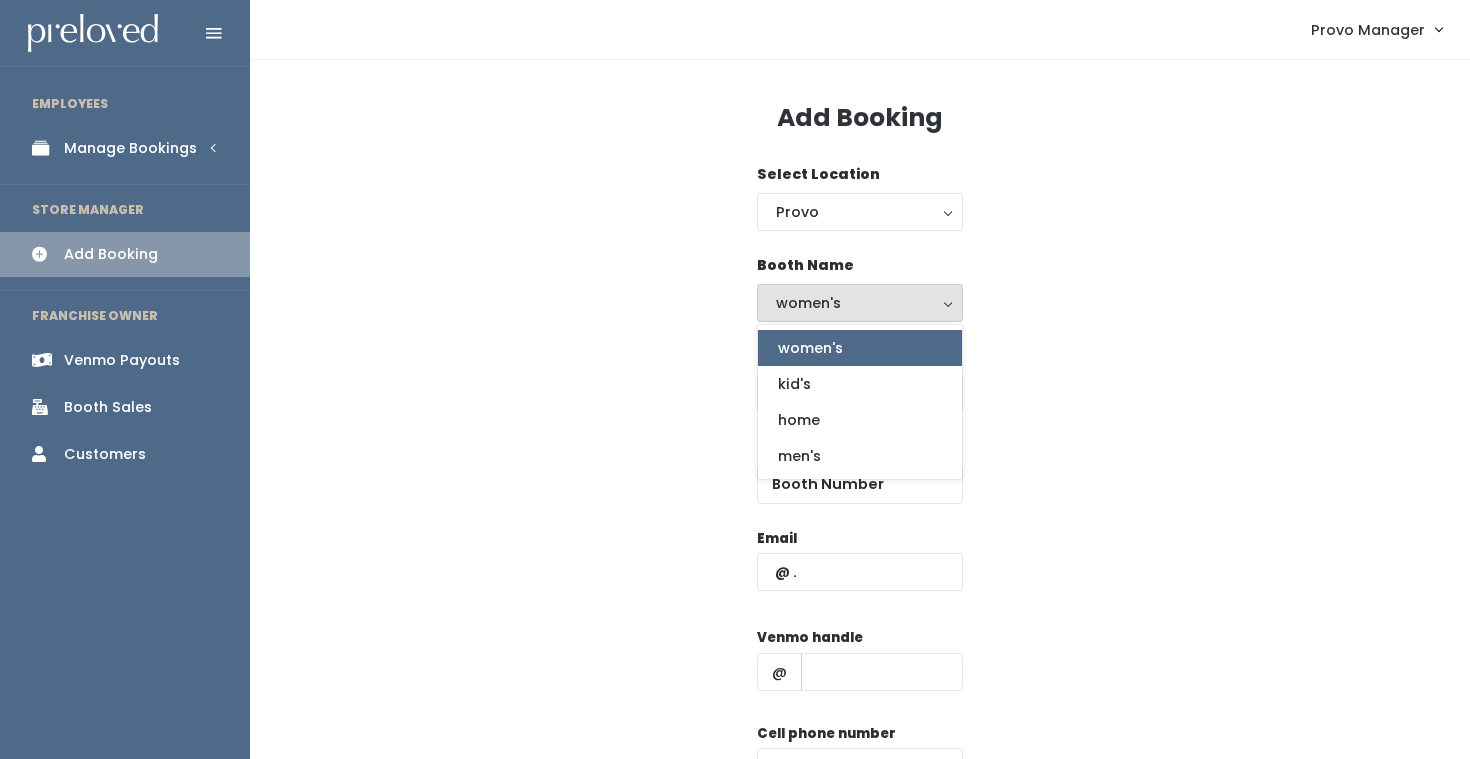 click on "Select Week" at bounding box center (860, 391) 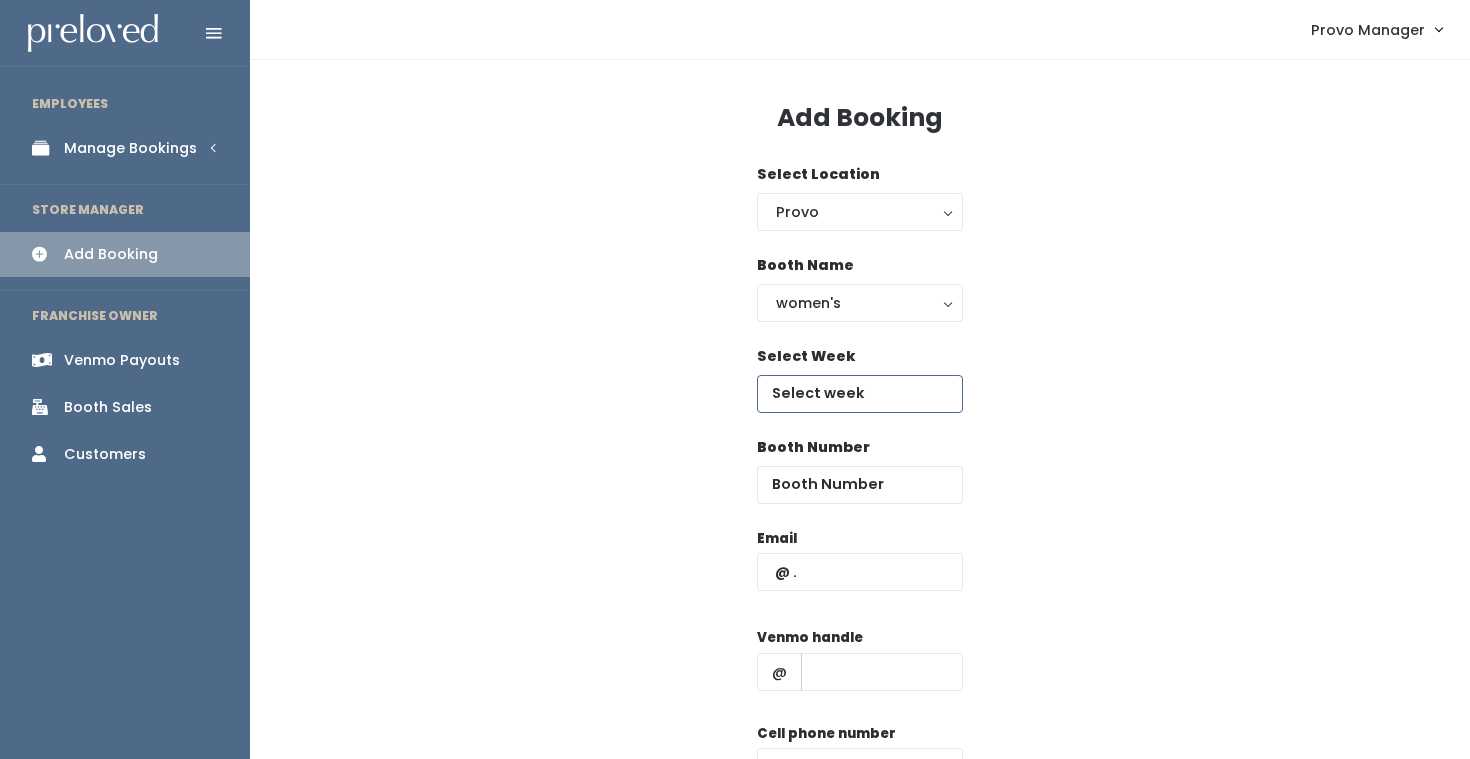 click at bounding box center [860, 394] 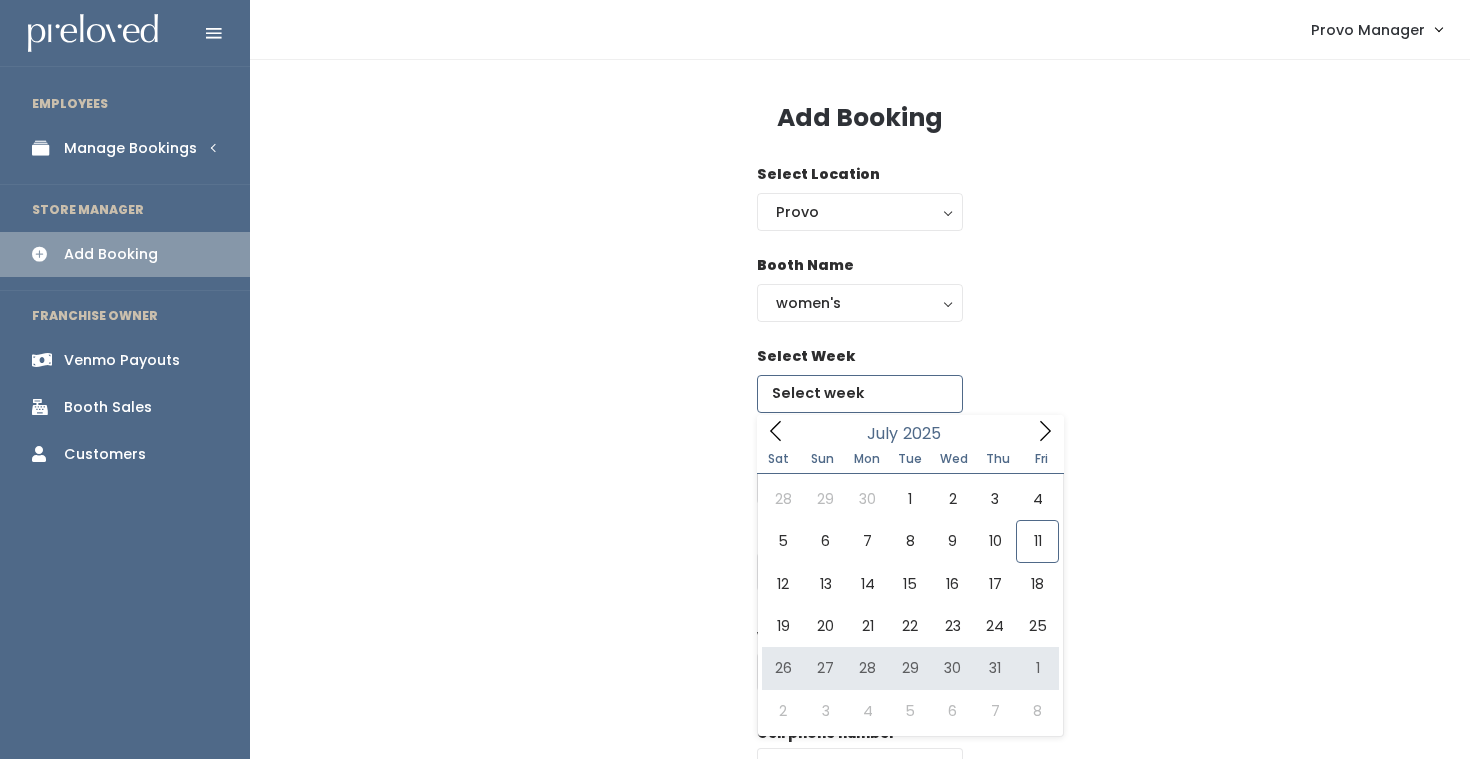 type on "July 26 to August 1" 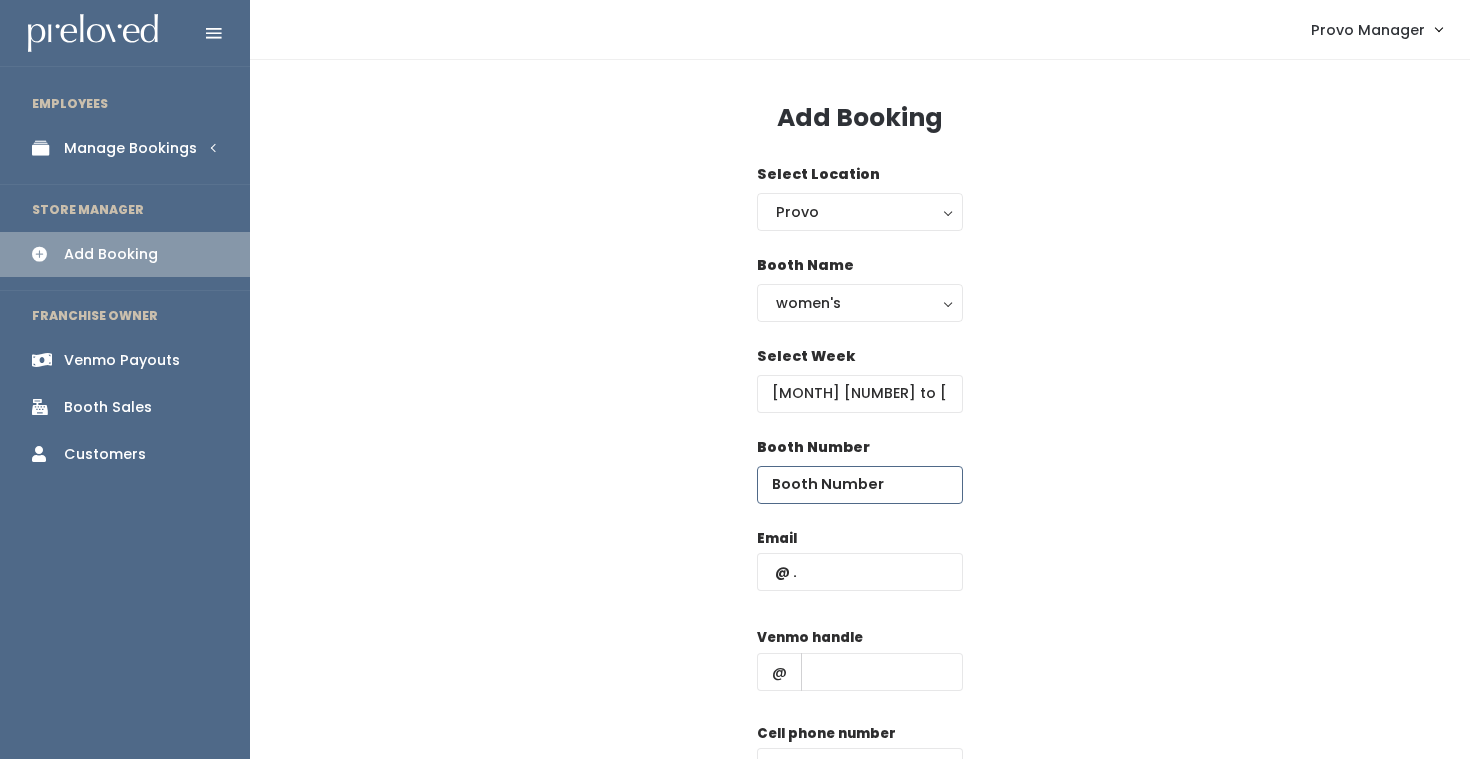 click at bounding box center (860, 485) 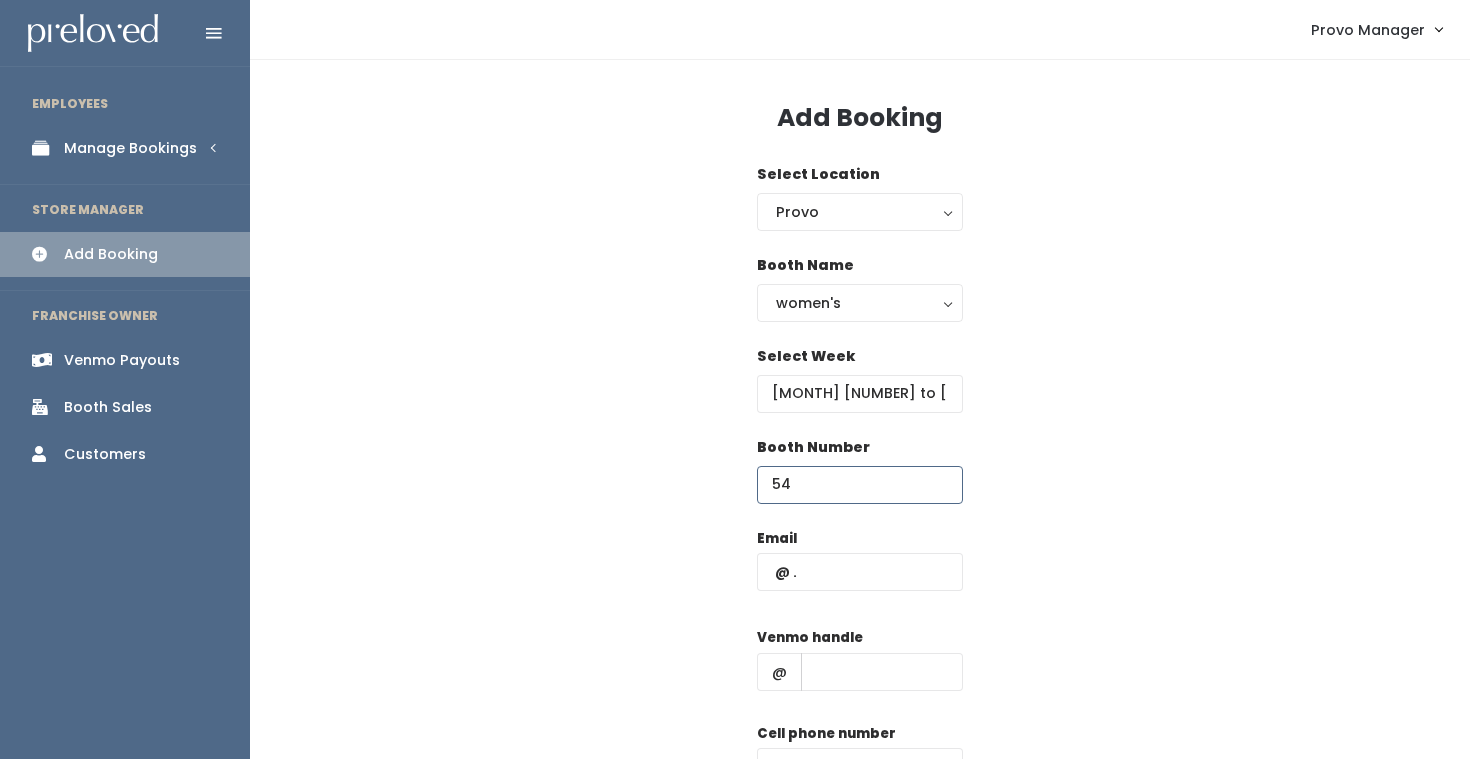 type on "54" 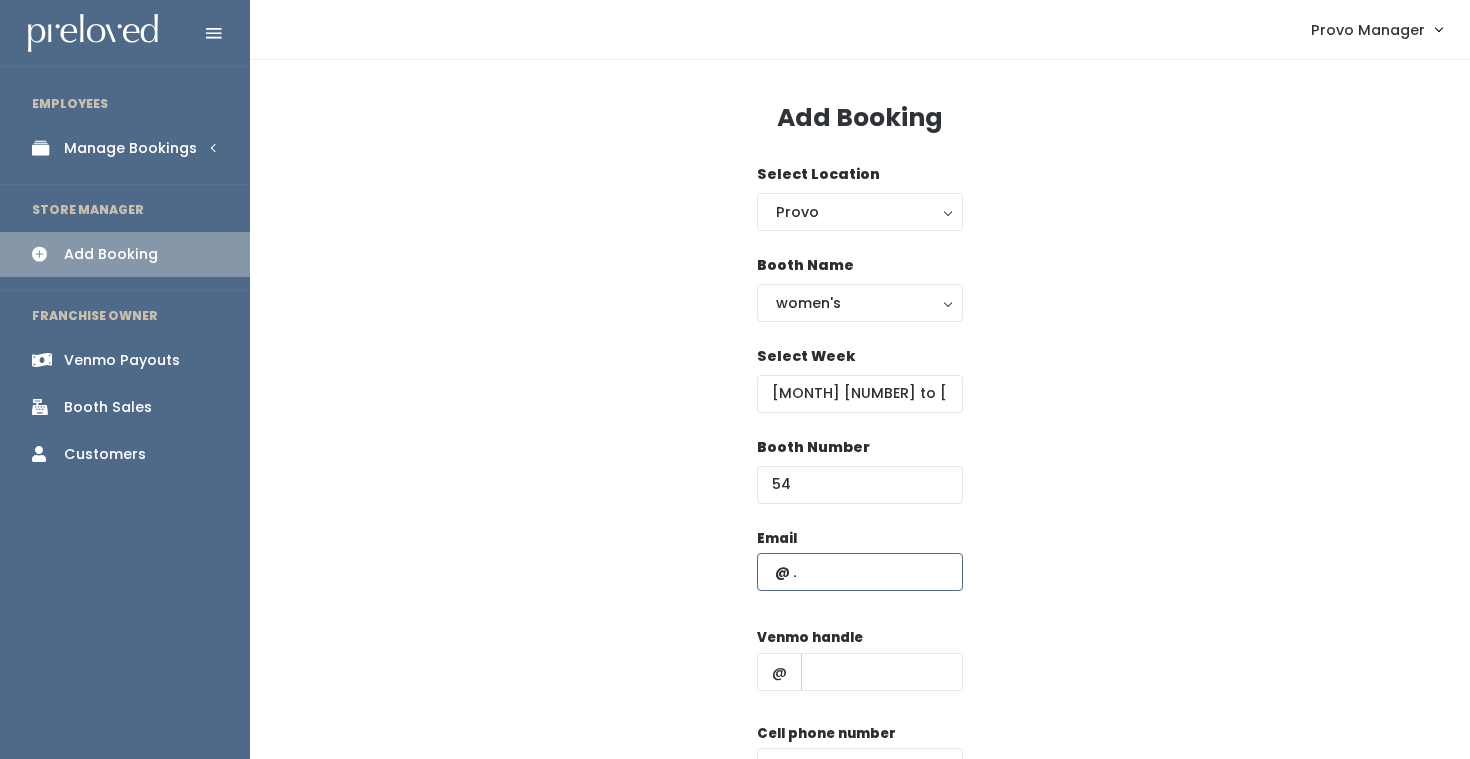 click at bounding box center [860, 572] 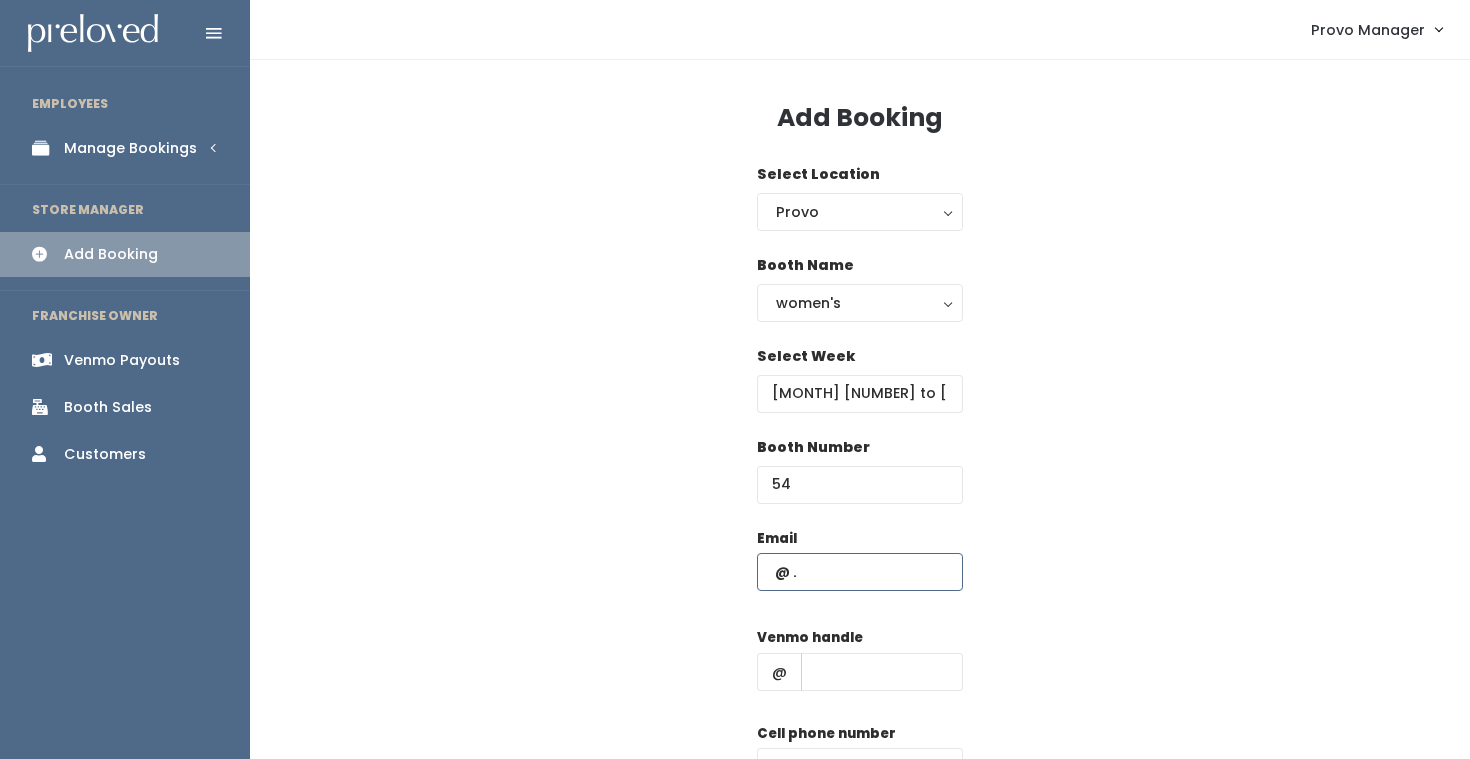 type on "rebekahneyman@gmail.com" 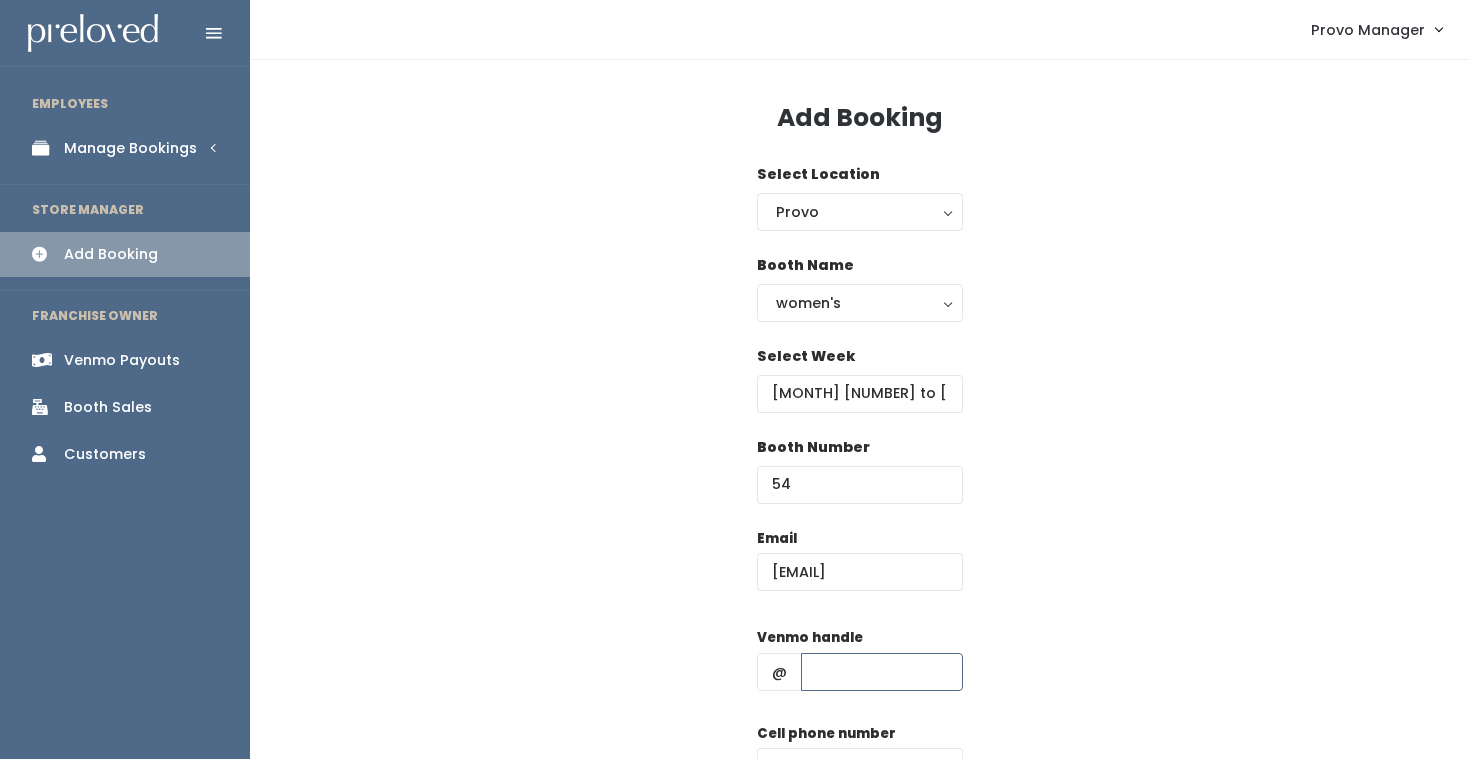 click at bounding box center [882, 672] 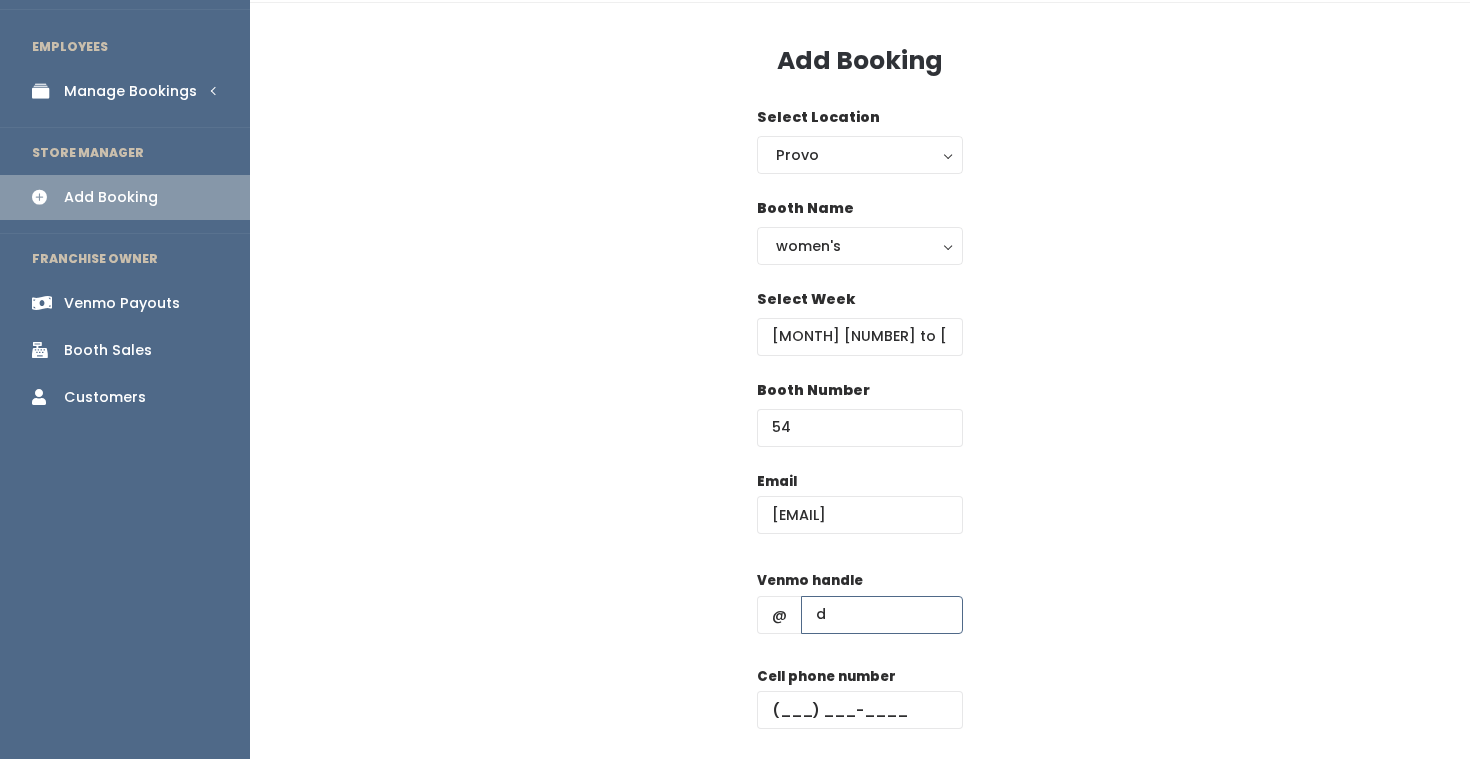 scroll, scrollTop: 61, scrollLeft: 0, axis: vertical 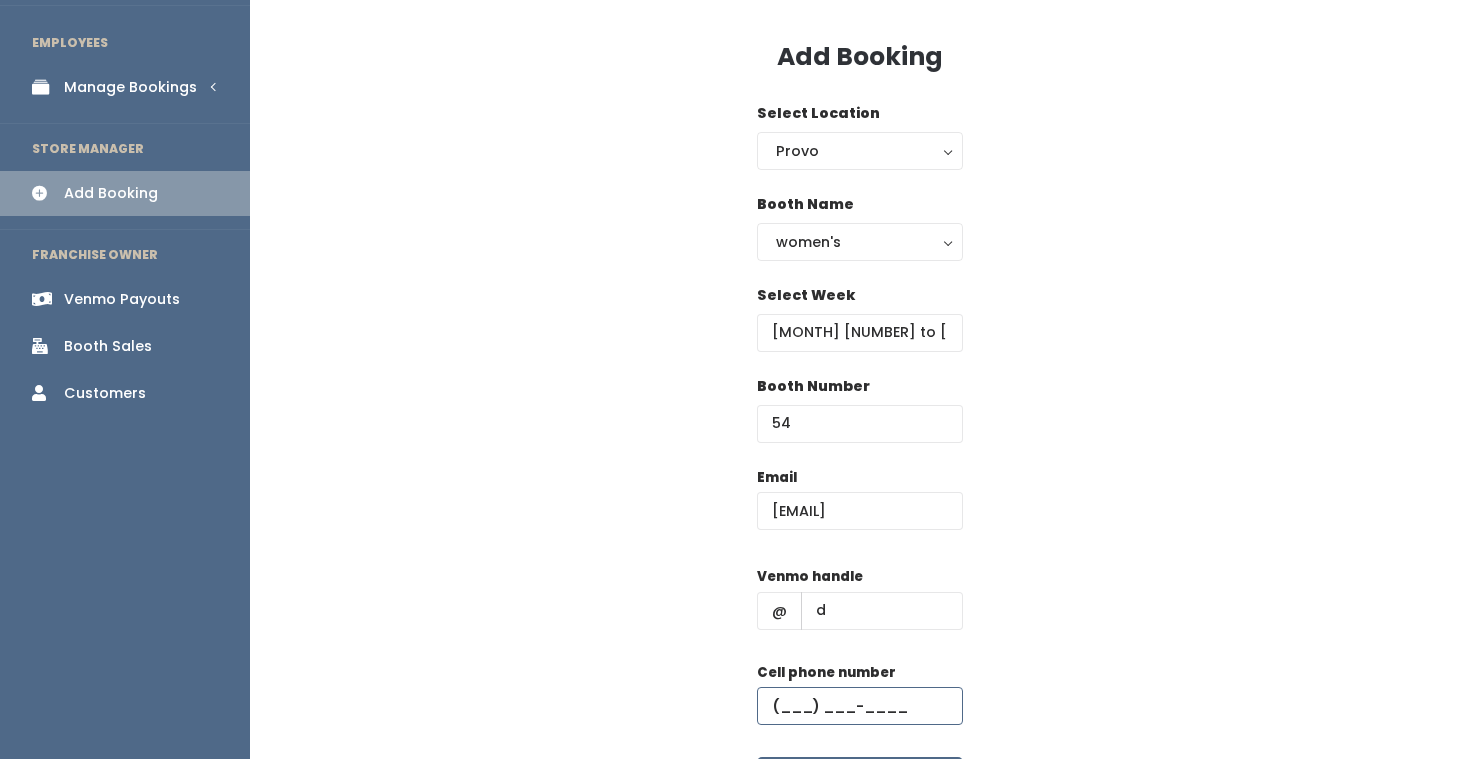 click at bounding box center (860, 706) 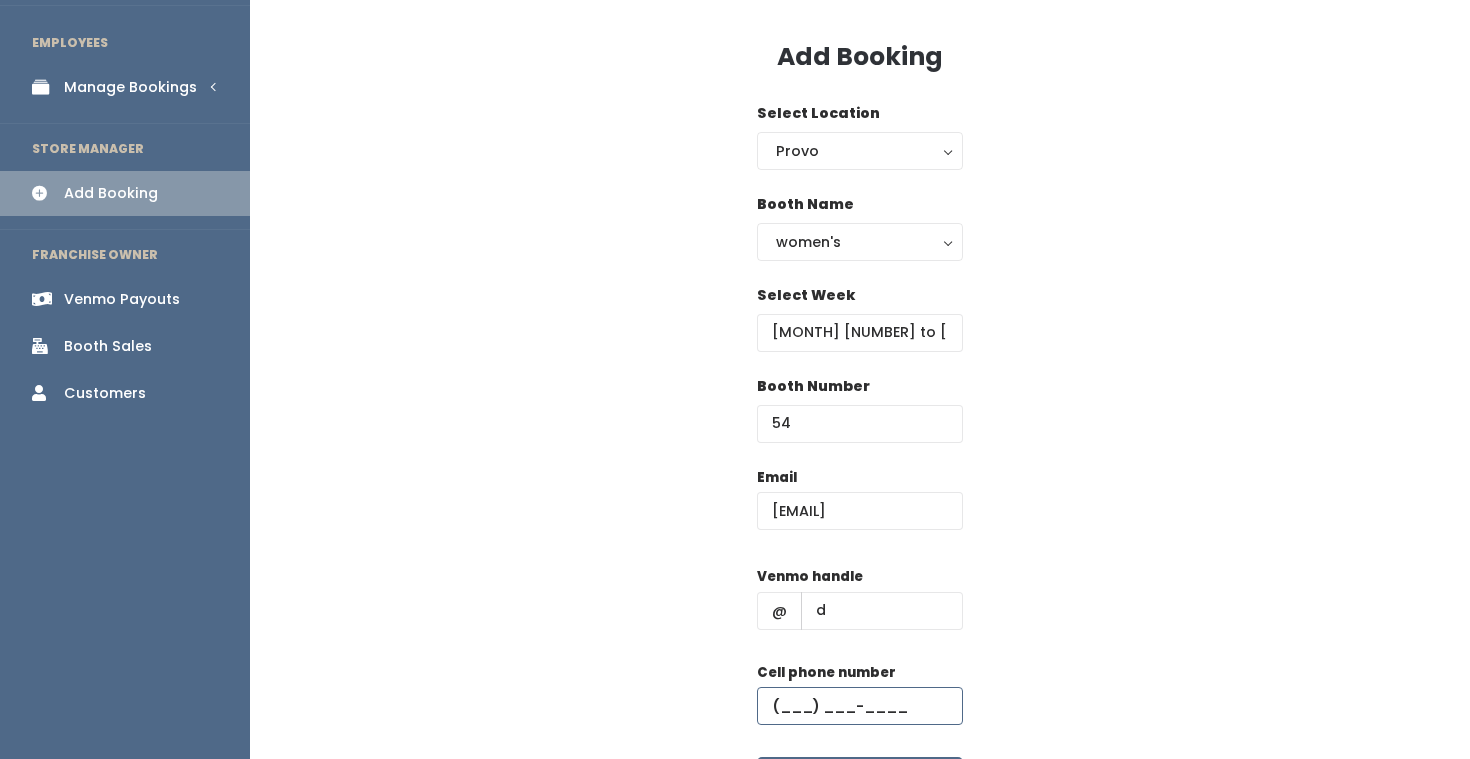 scroll, scrollTop: 82, scrollLeft: 0, axis: vertical 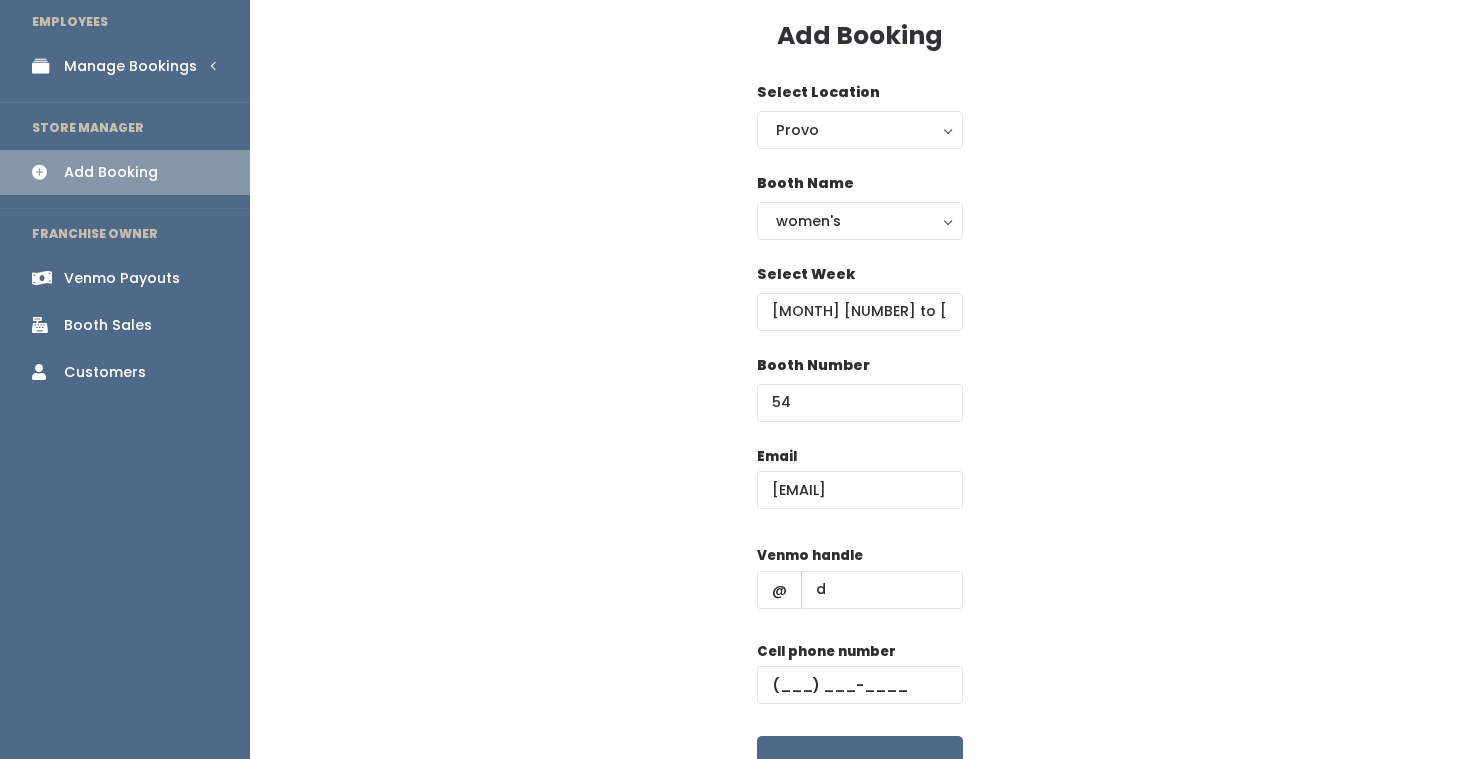 click on "Email
rebekahneyman@gmail.com
Venmo handle
@
d
Cell phone number
Create" at bounding box center [860, 622] 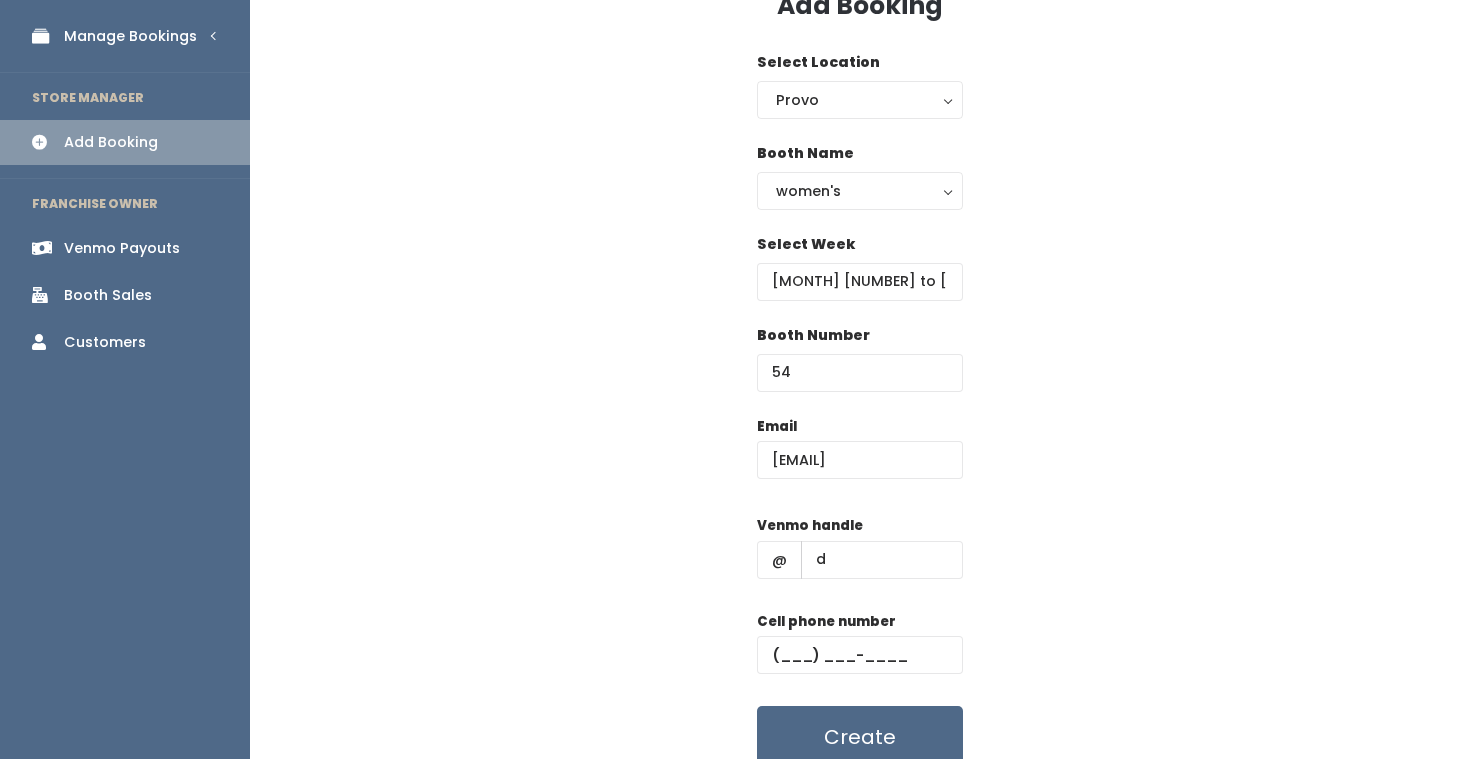 scroll, scrollTop: 140, scrollLeft: 0, axis: vertical 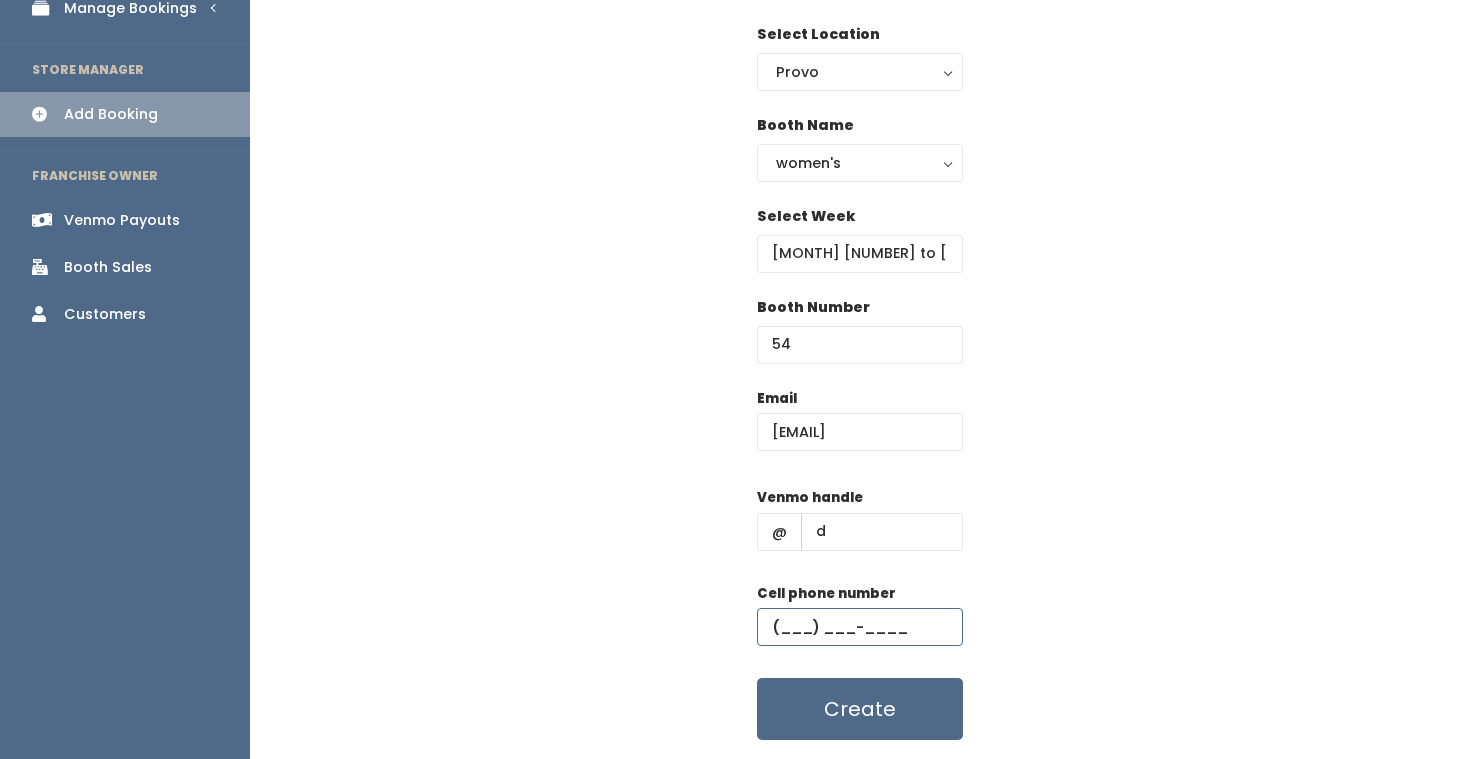 click at bounding box center [860, 627] 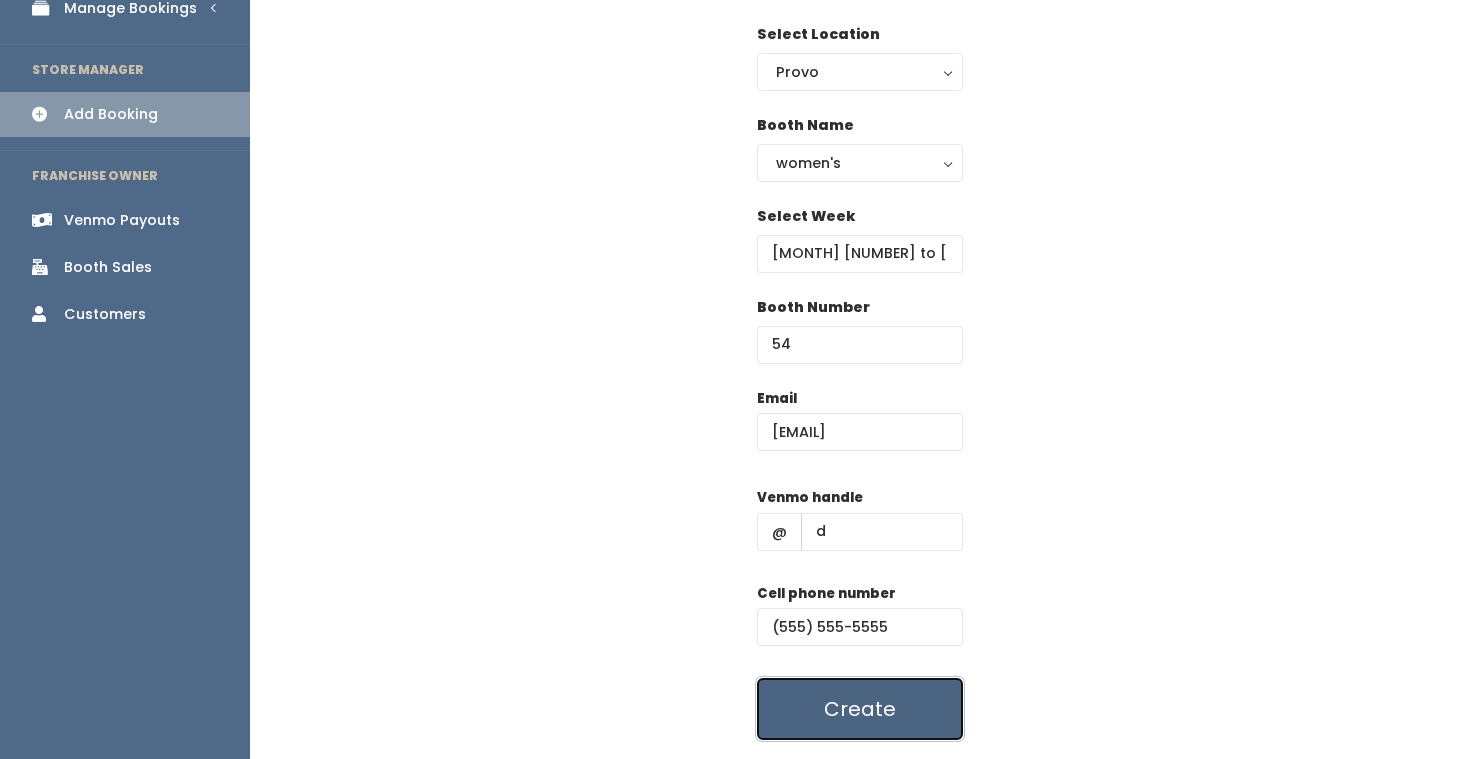click on "Create" at bounding box center (860, 709) 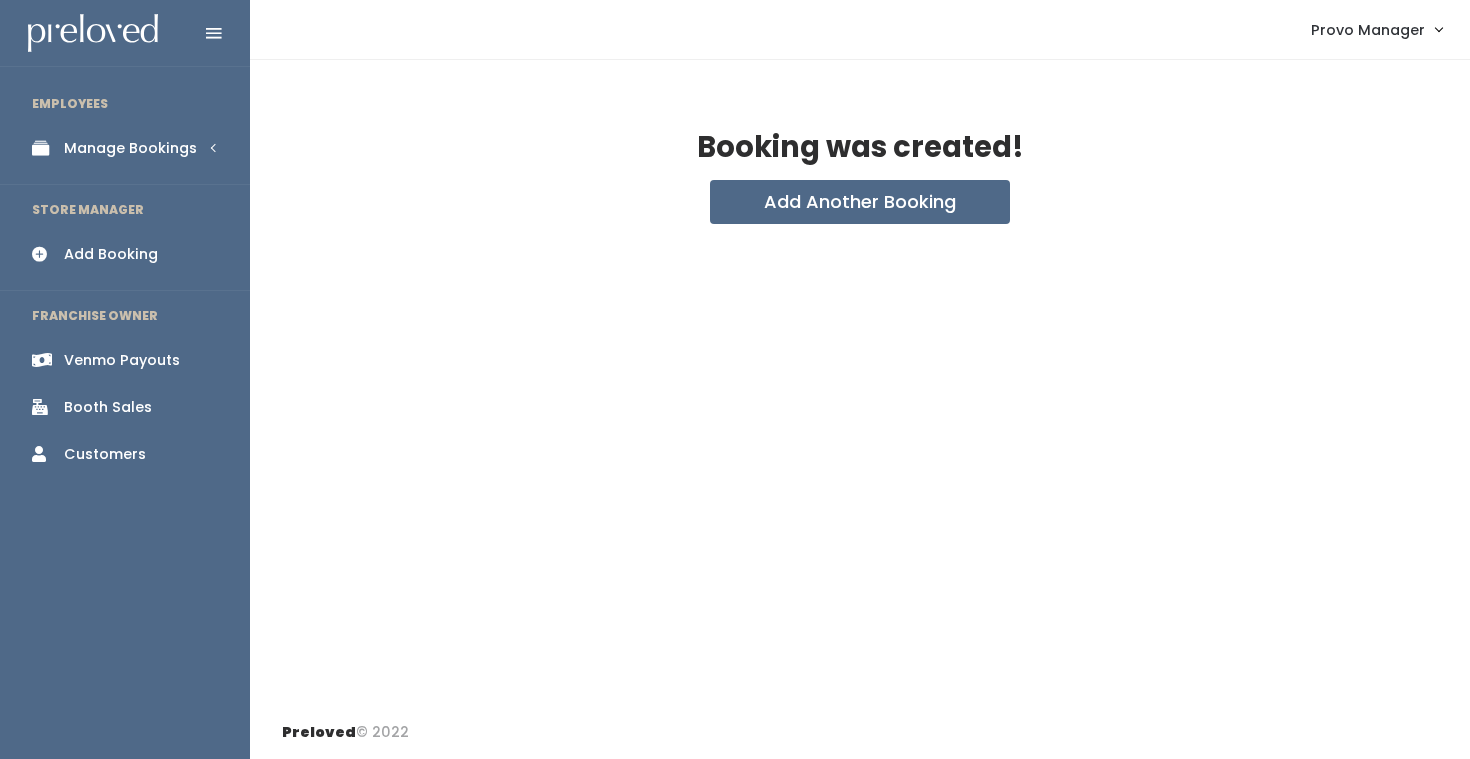 scroll, scrollTop: 0, scrollLeft: 0, axis: both 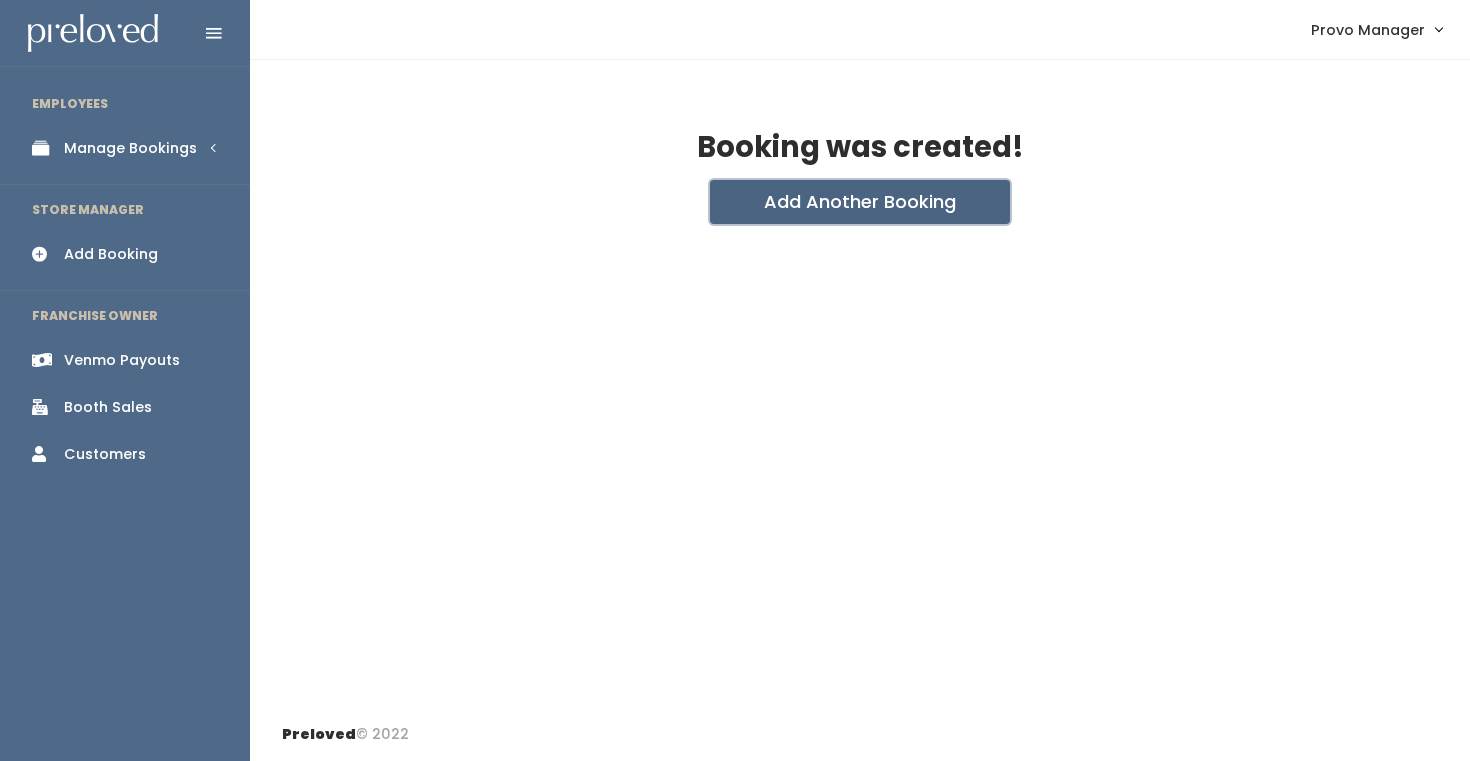 click on "Add Another Booking" at bounding box center (860, 202) 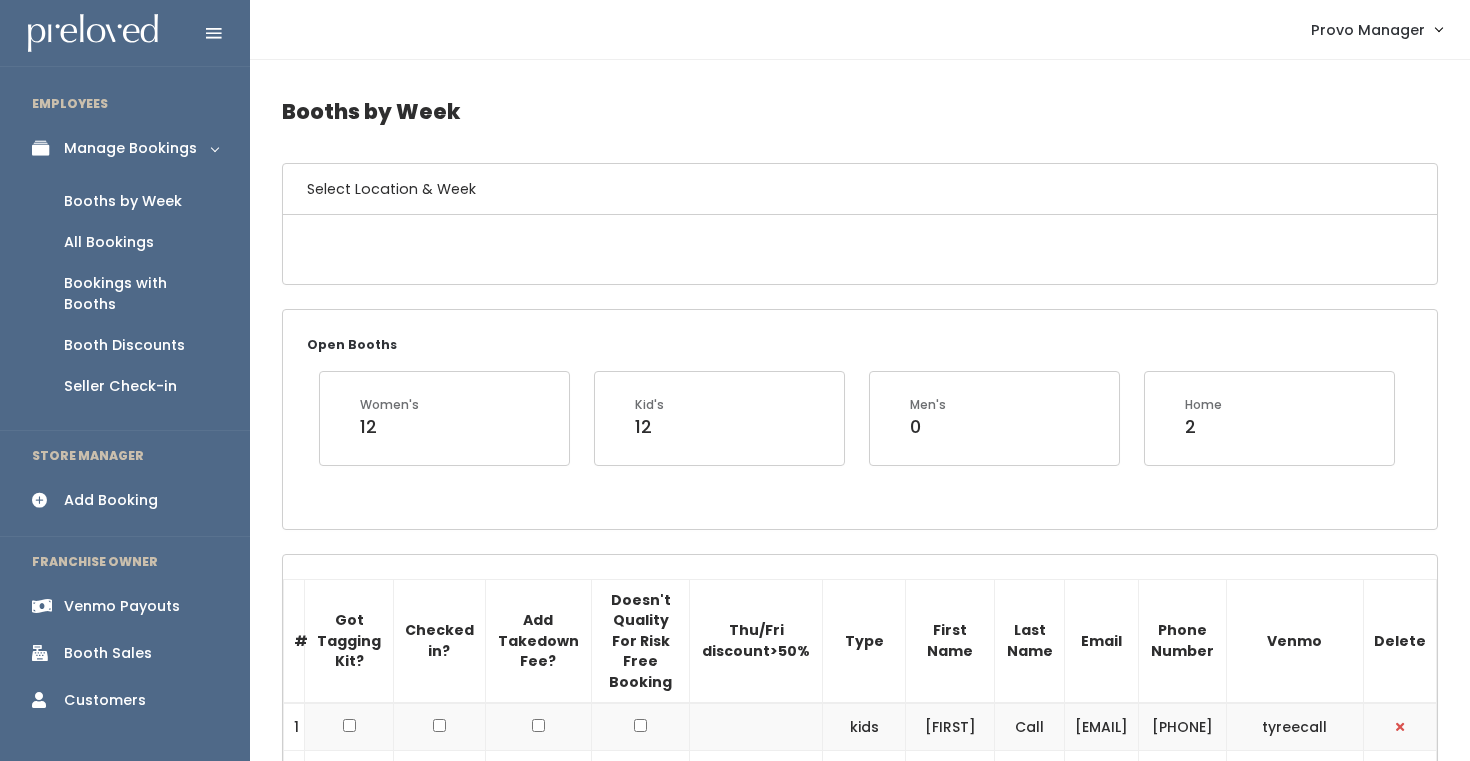 scroll, scrollTop: 0, scrollLeft: 0, axis: both 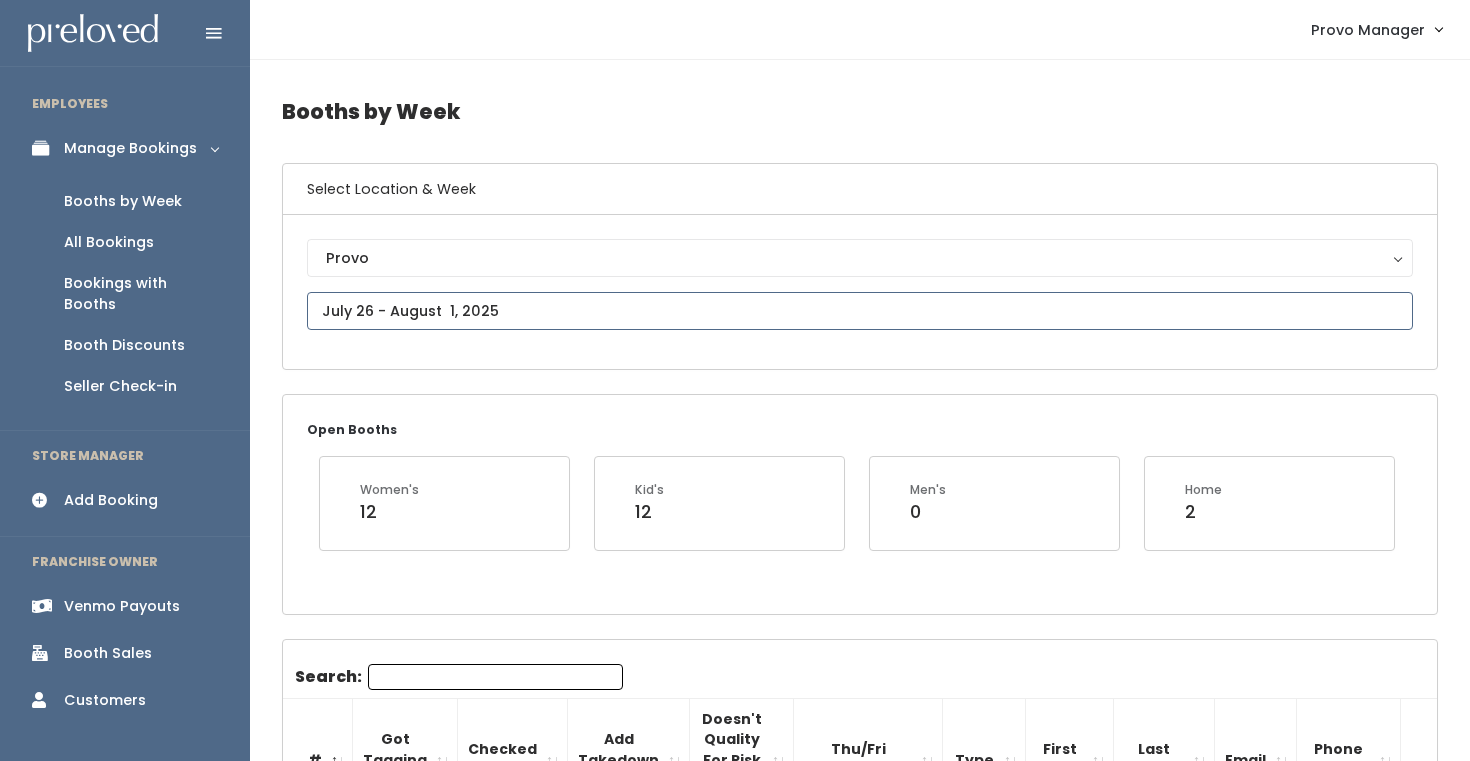 click at bounding box center [860, 311] 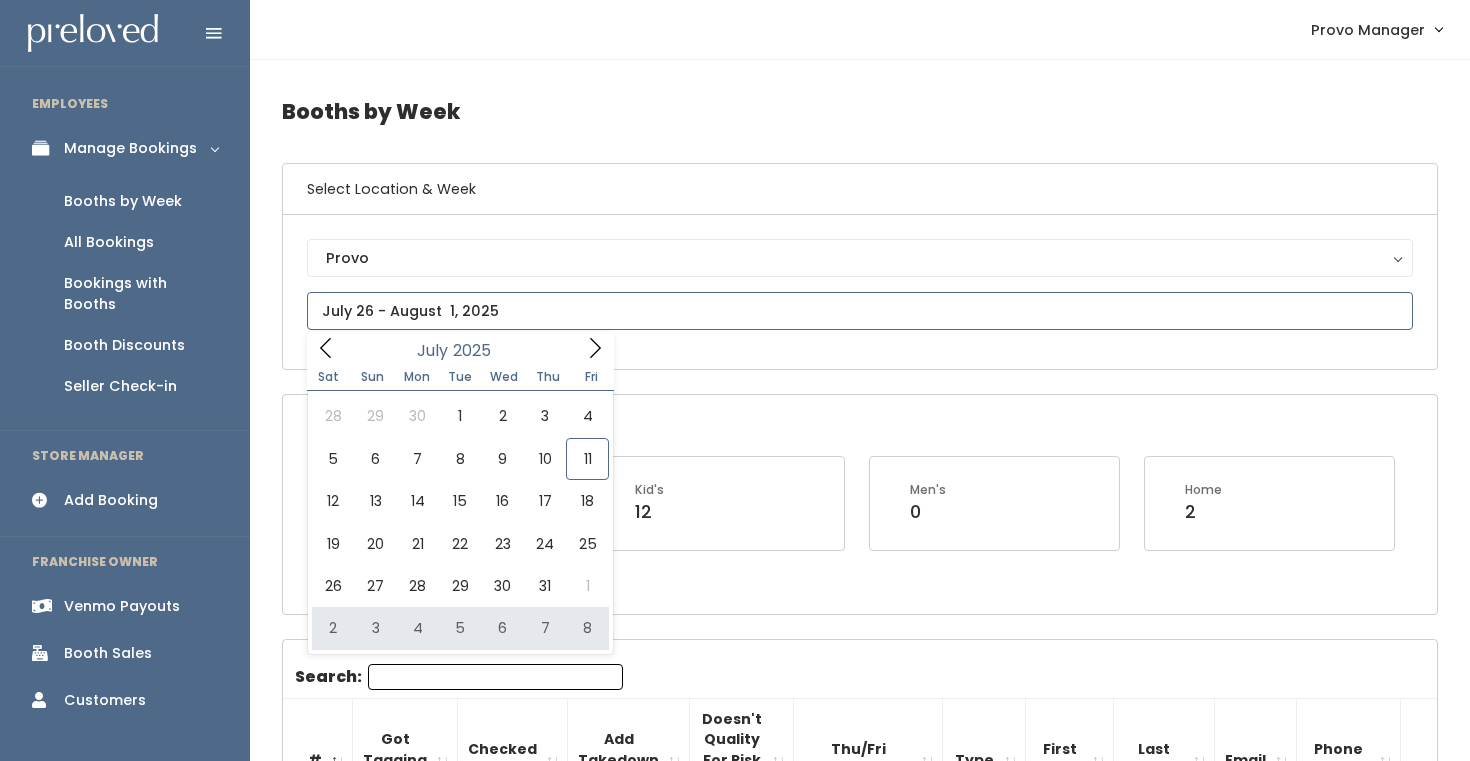 type on "August 2 to August 8" 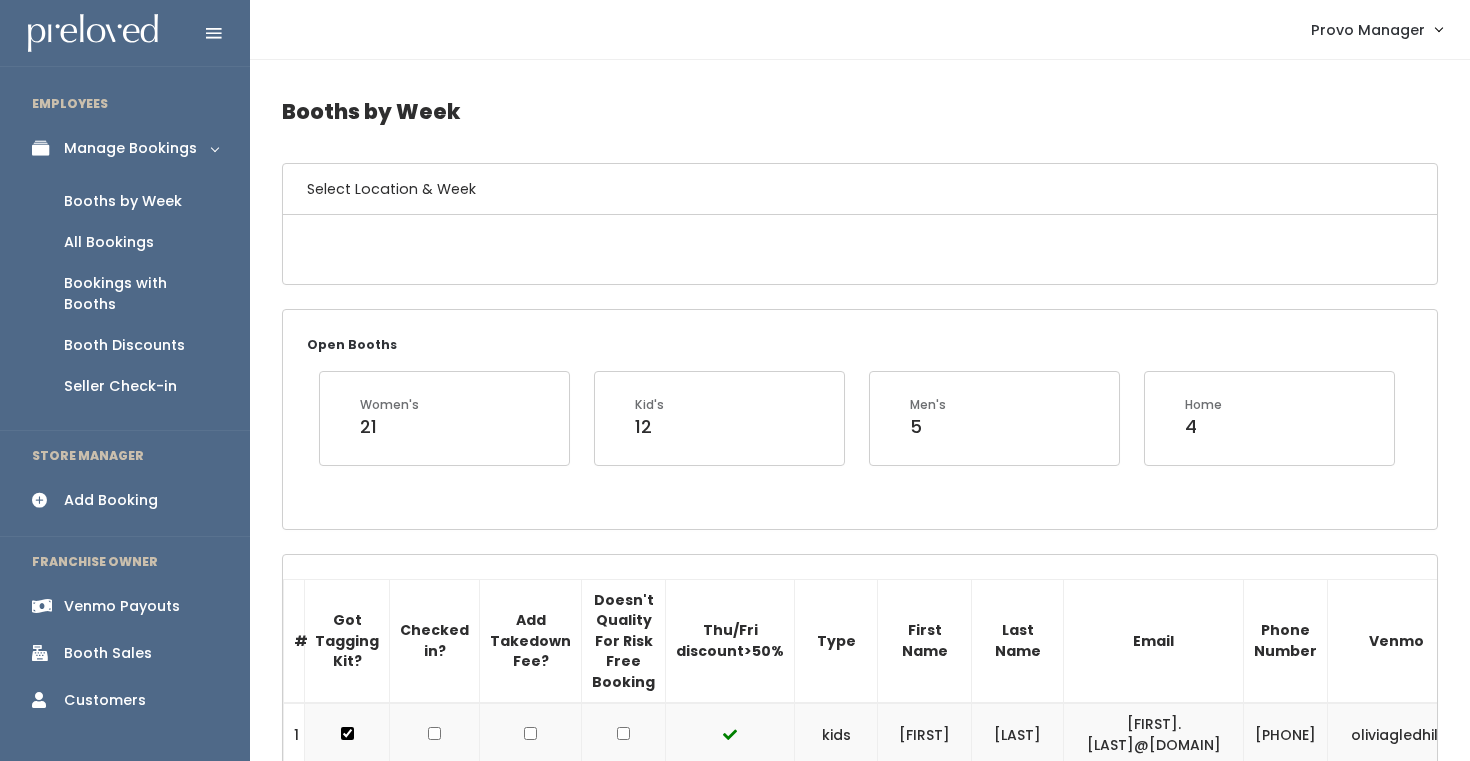 scroll, scrollTop: 0, scrollLeft: 0, axis: both 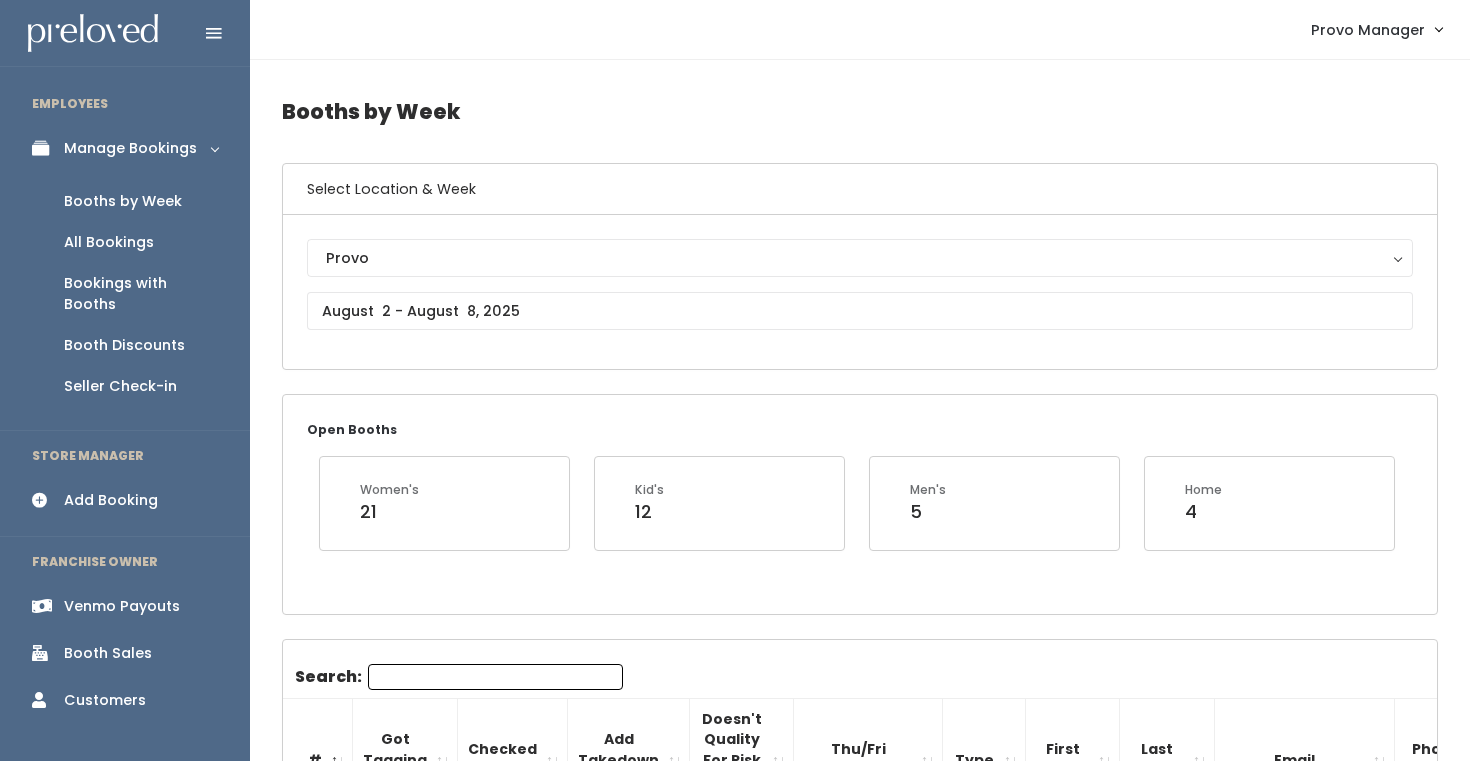click on "Search:" at bounding box center [495, 677] 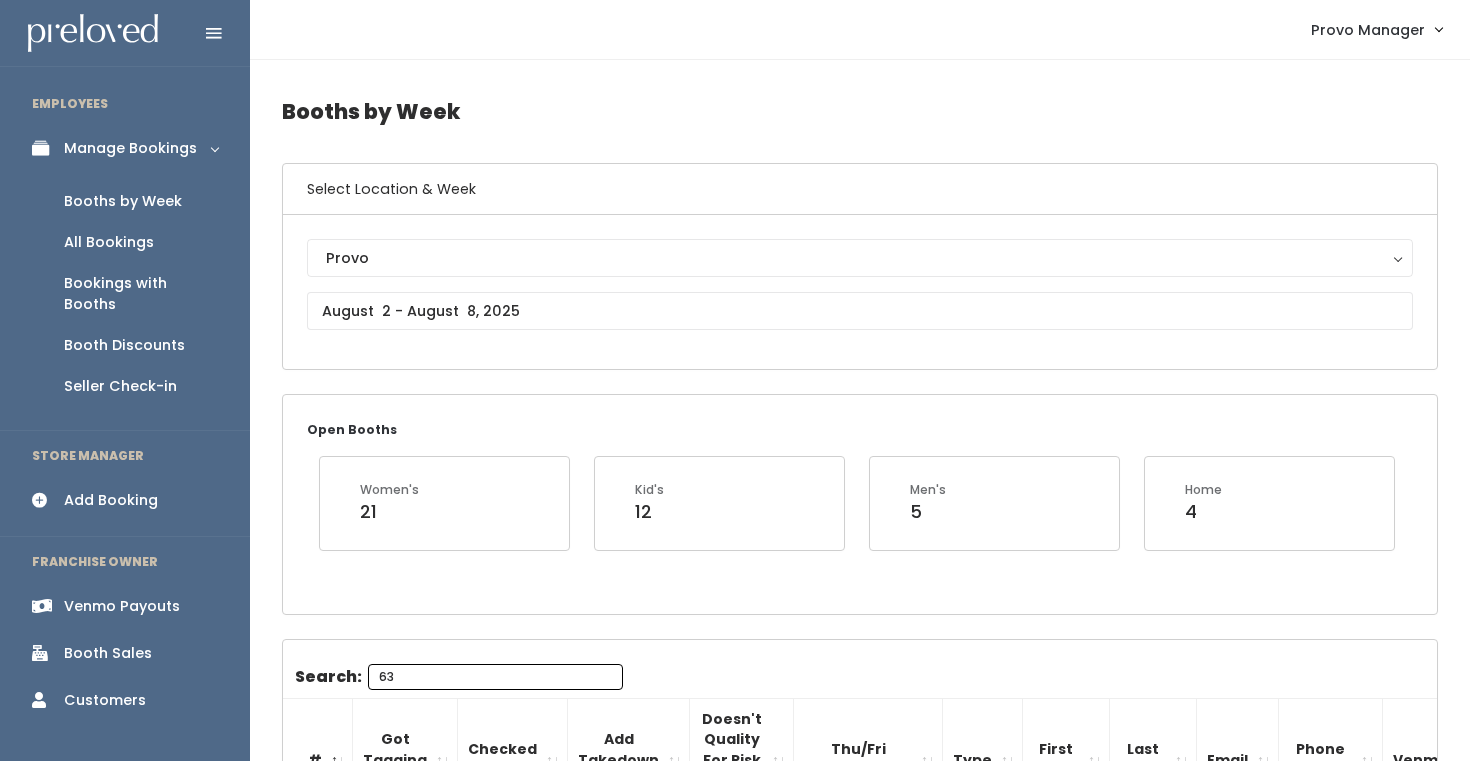 scroll, scrollTop: 254, scrollLeft: 0, axis: vertical 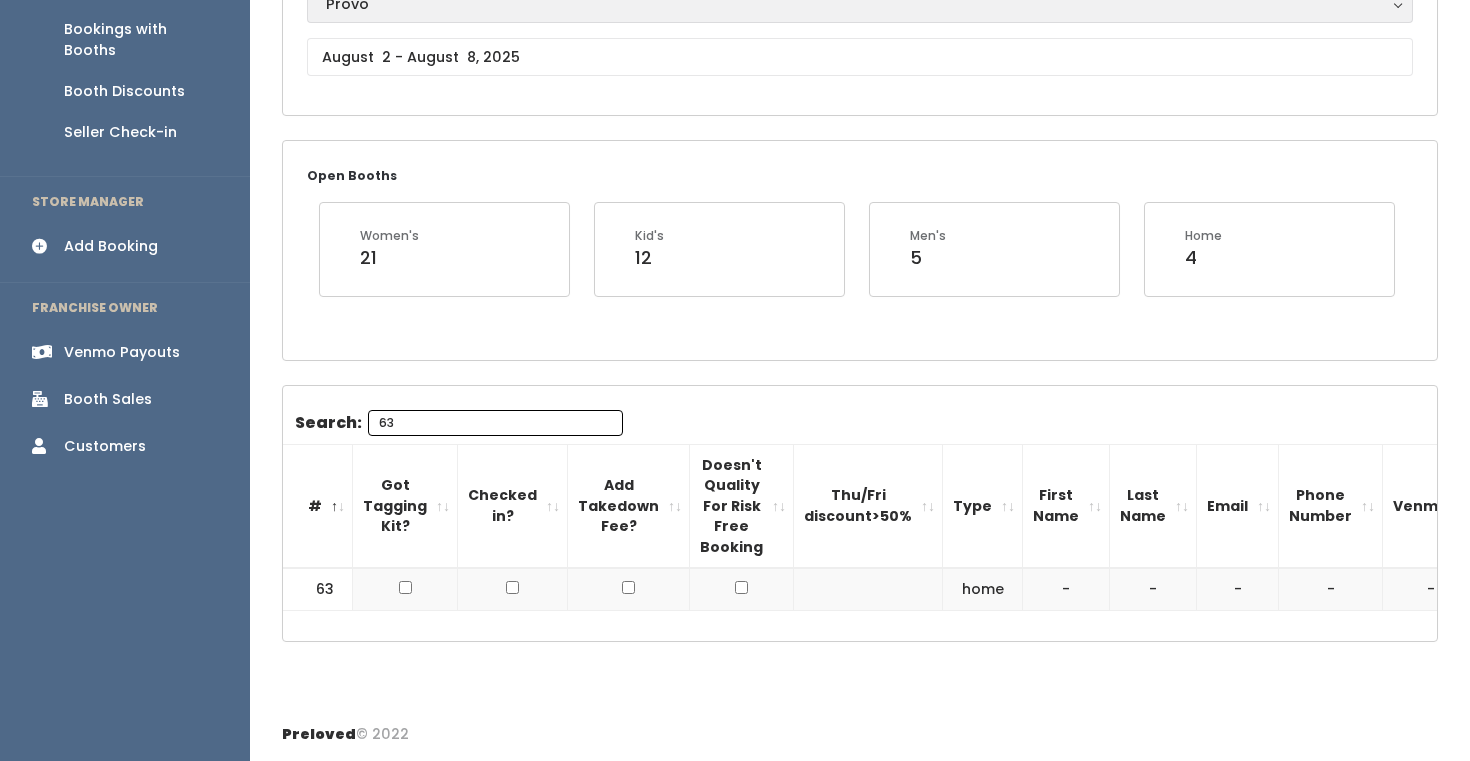 type on "63" 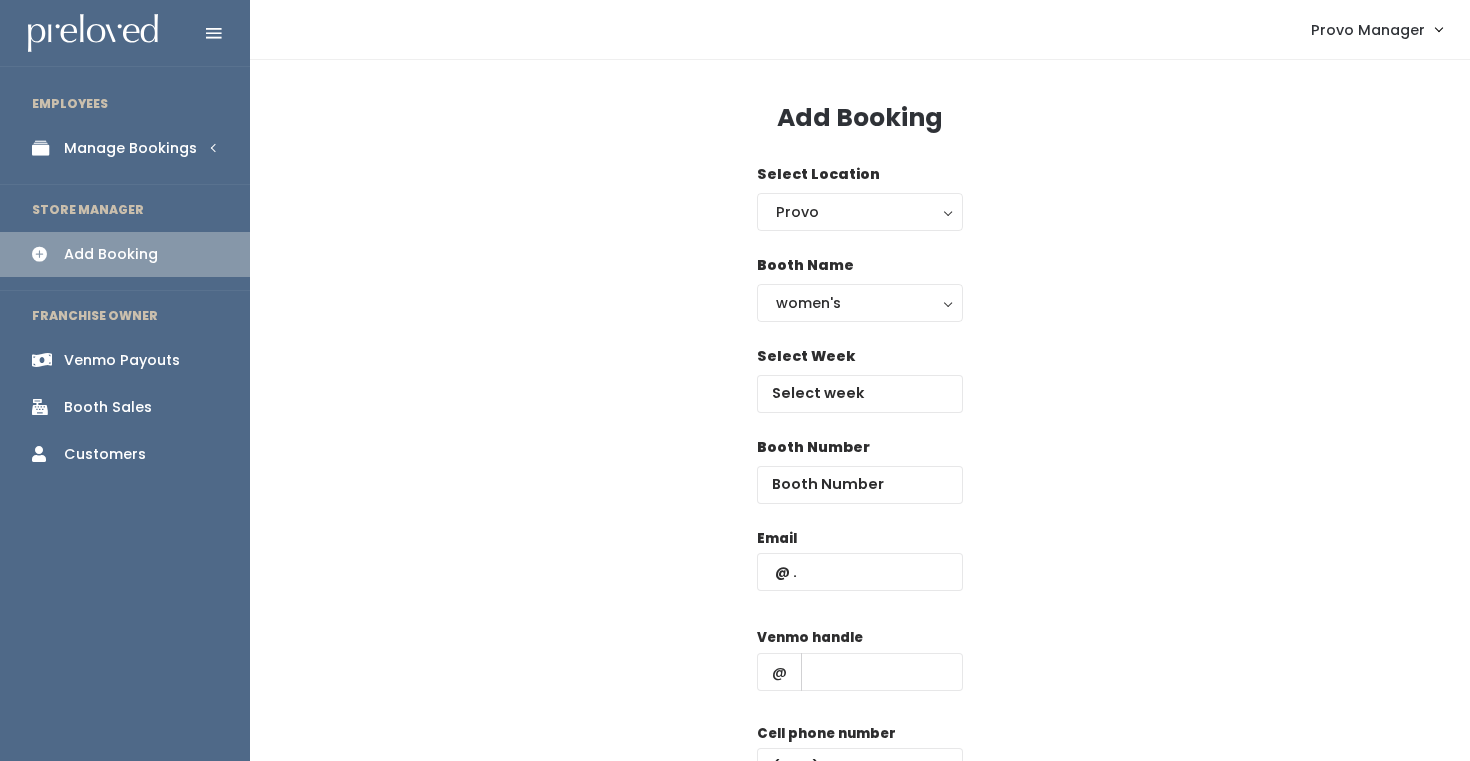 scroll, scrollTop: 0, scrollLeft: 0, axis: both 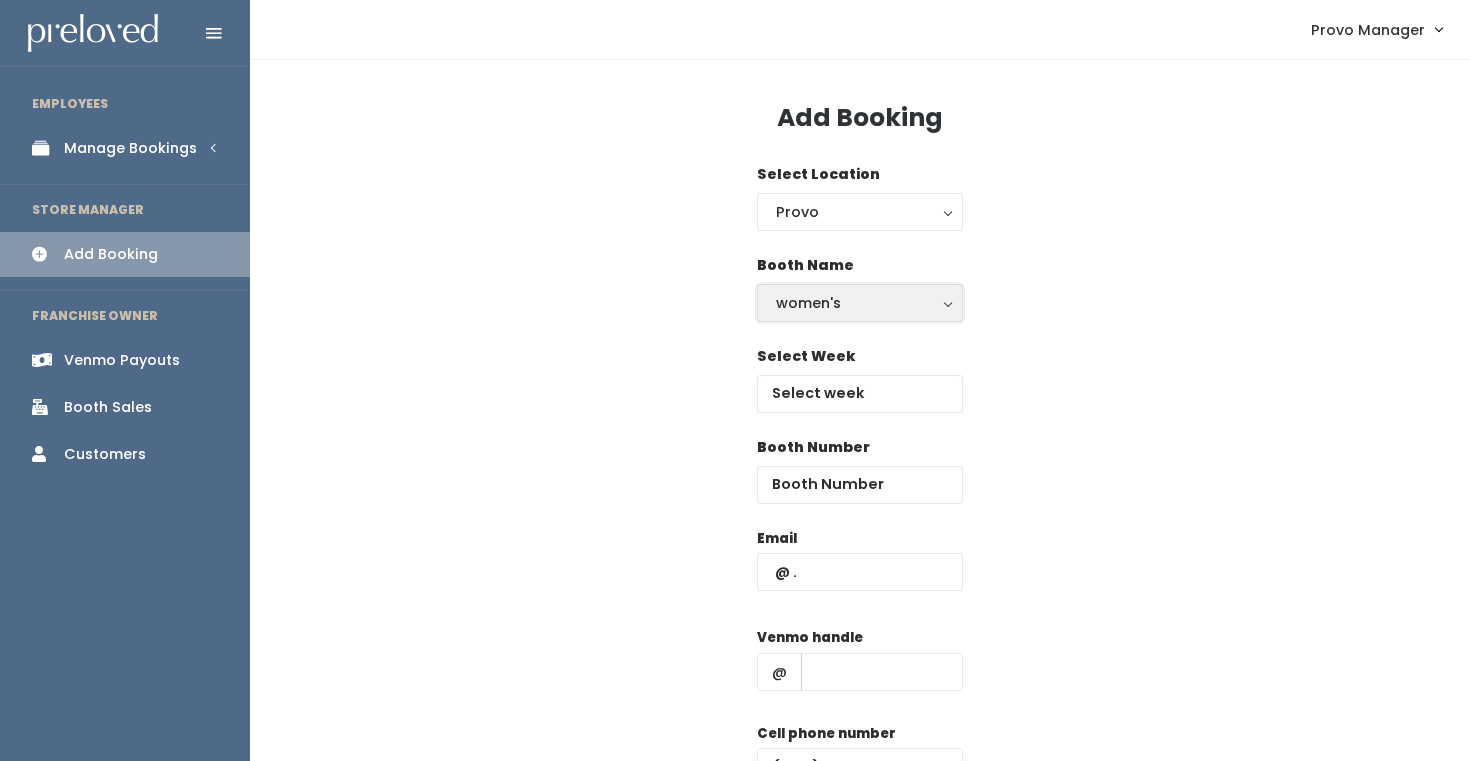 click on "women's" at bounding box center (860, 303) 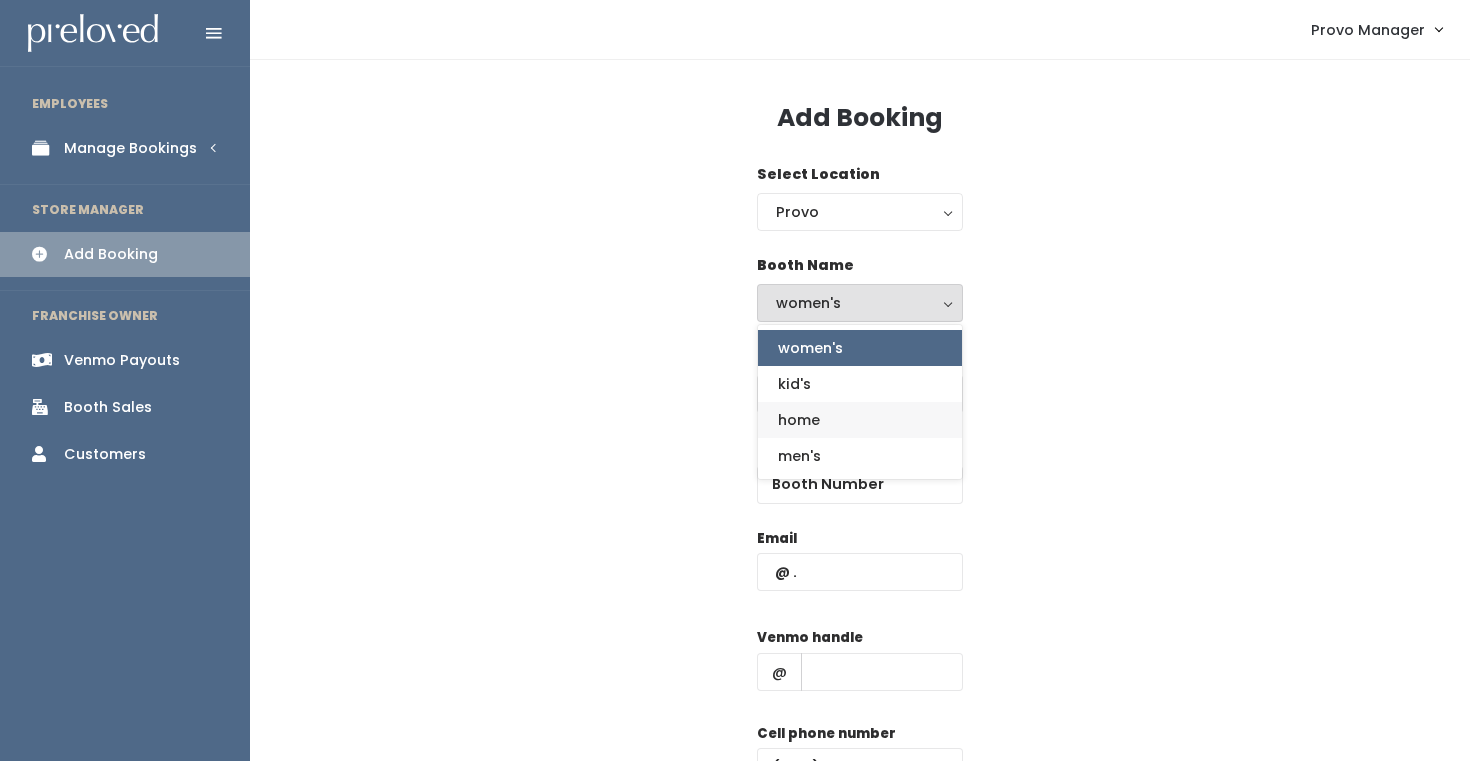 click on "home" at bounding box center [860, 420] 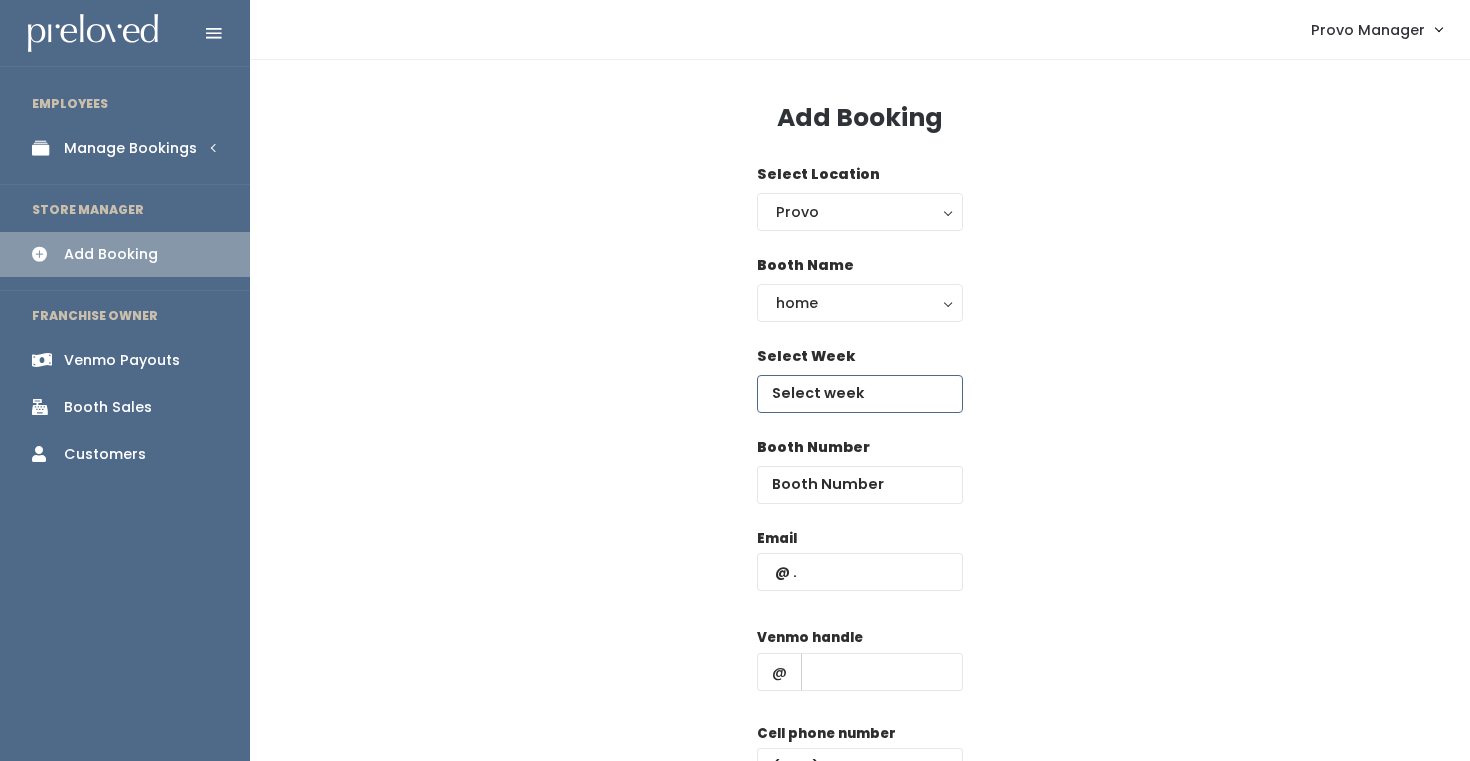 click at bounding box center (860, 394) 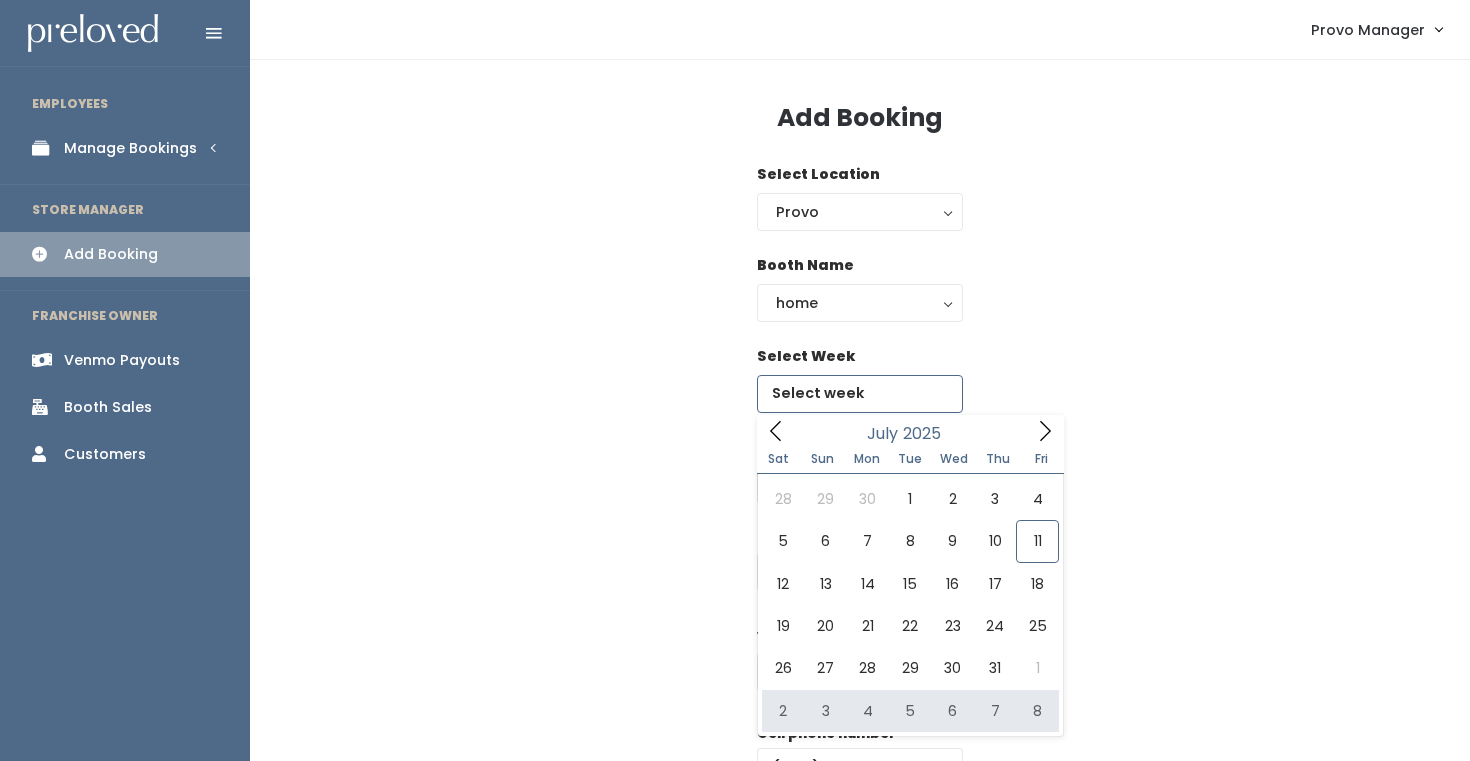 type on "August 2 to August 8" 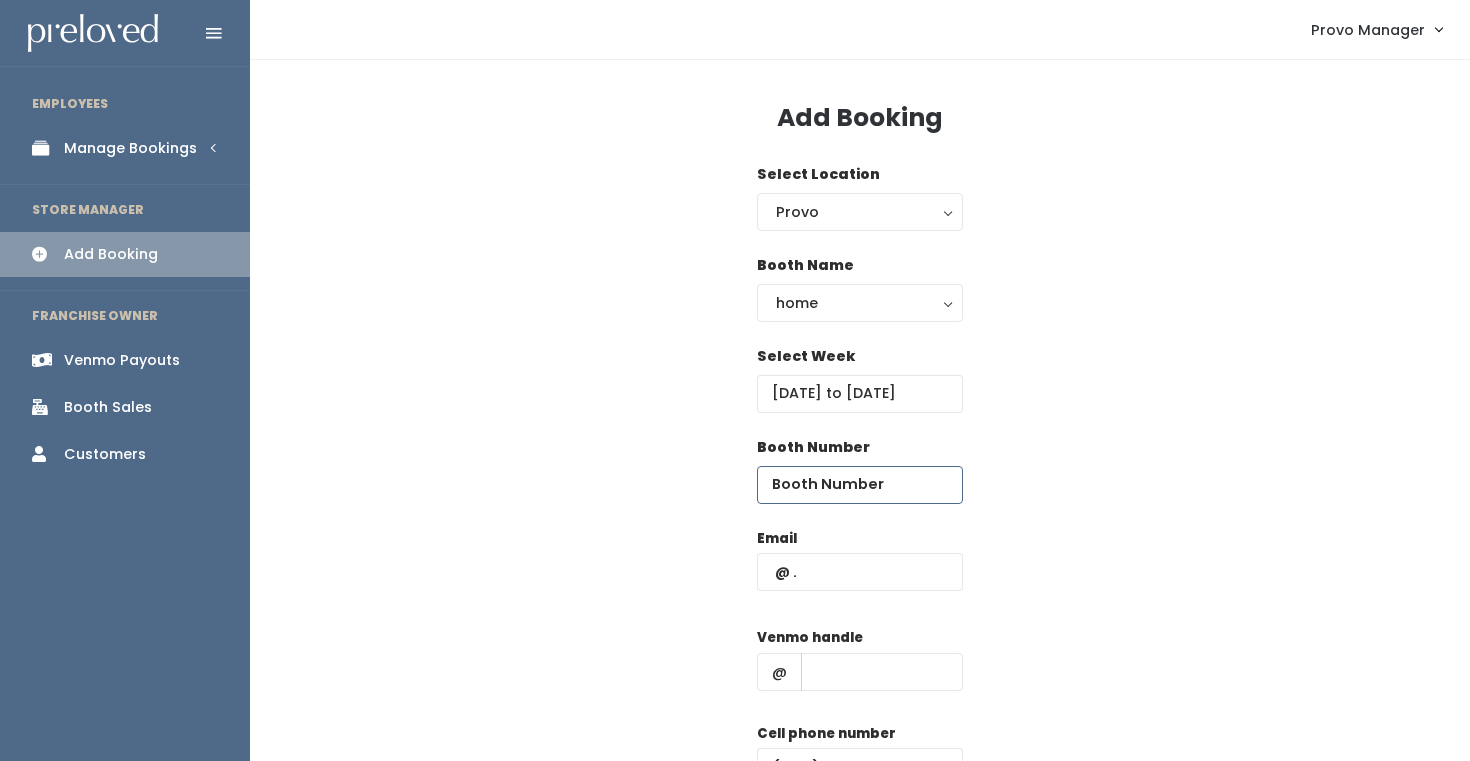 click at bounding box center [860, 485] 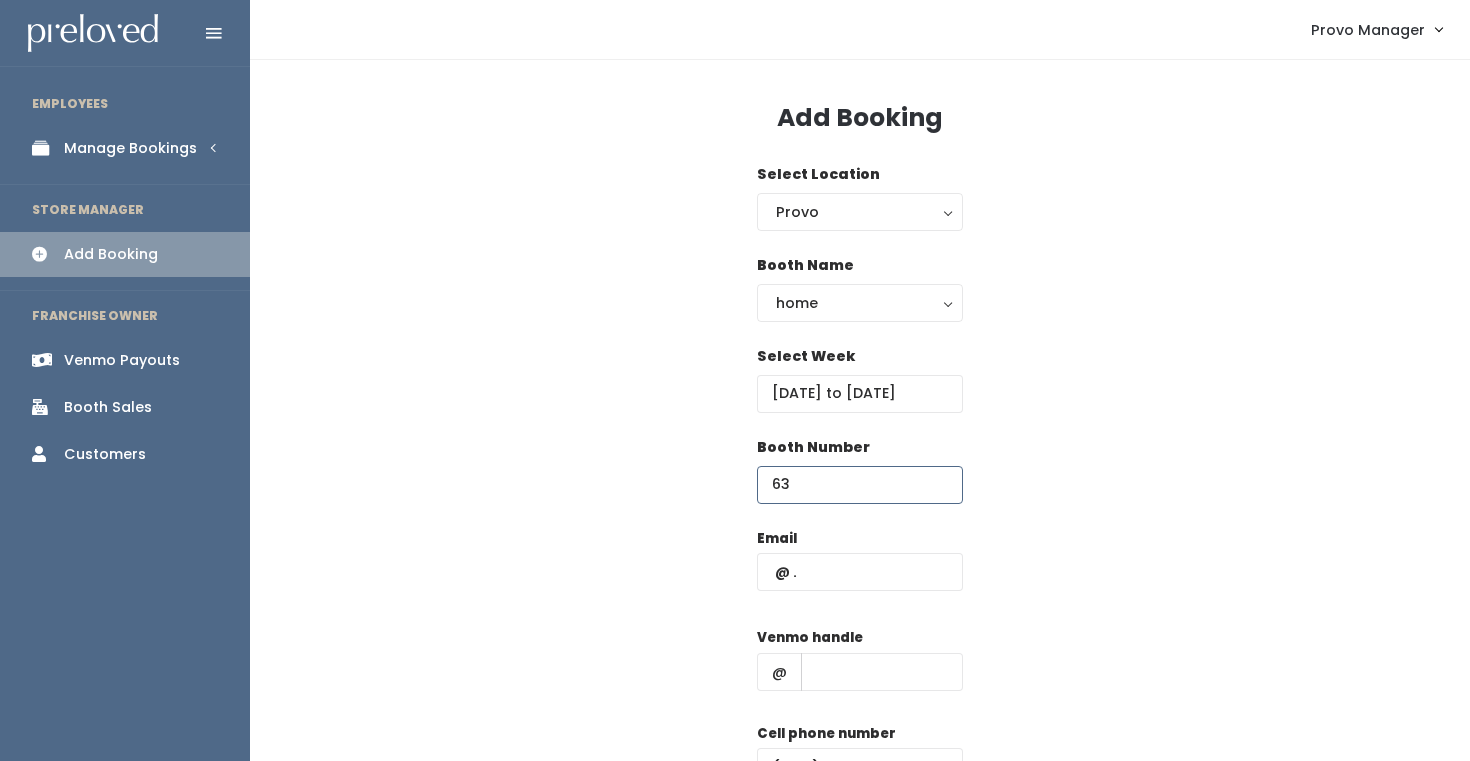 type on "63" 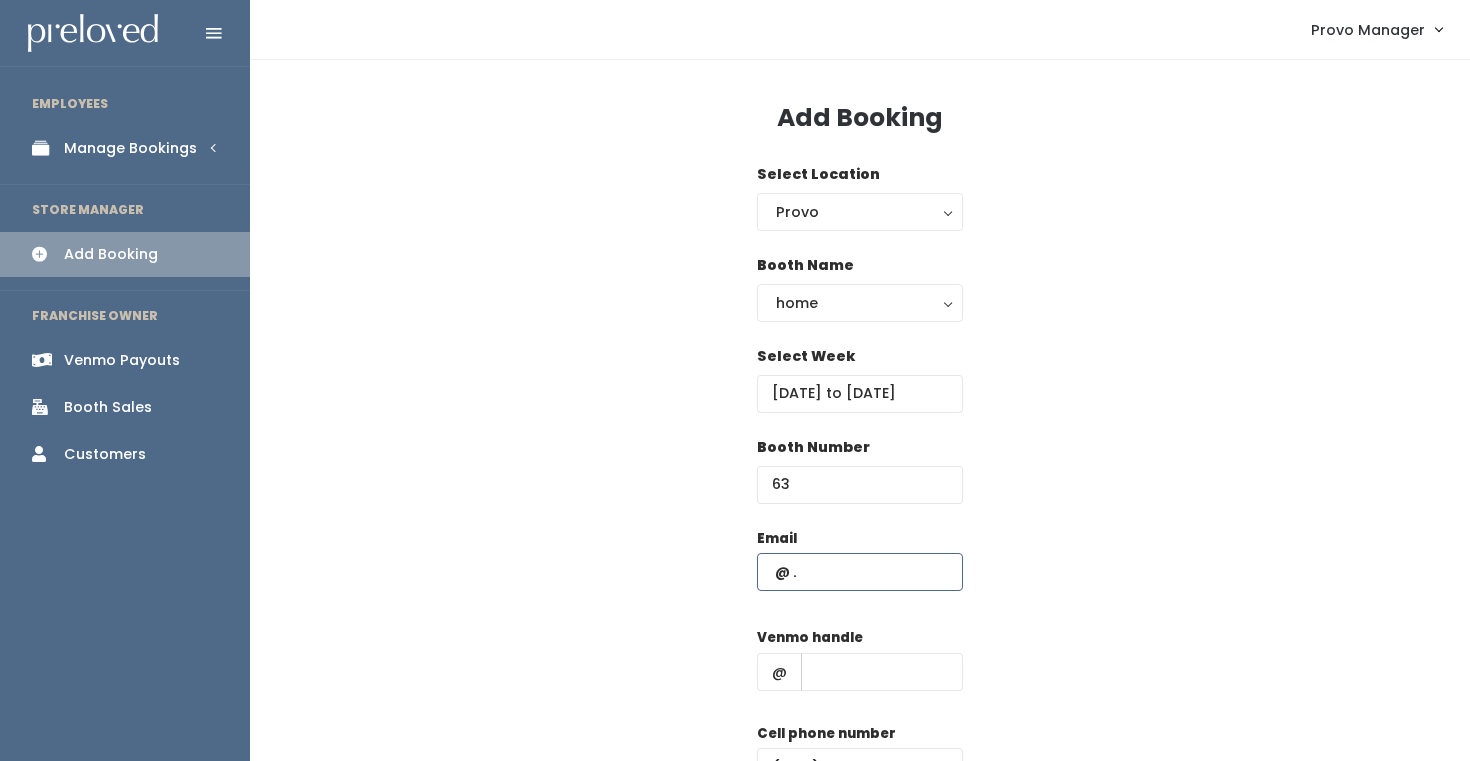 click at bounding box center [860, 572] 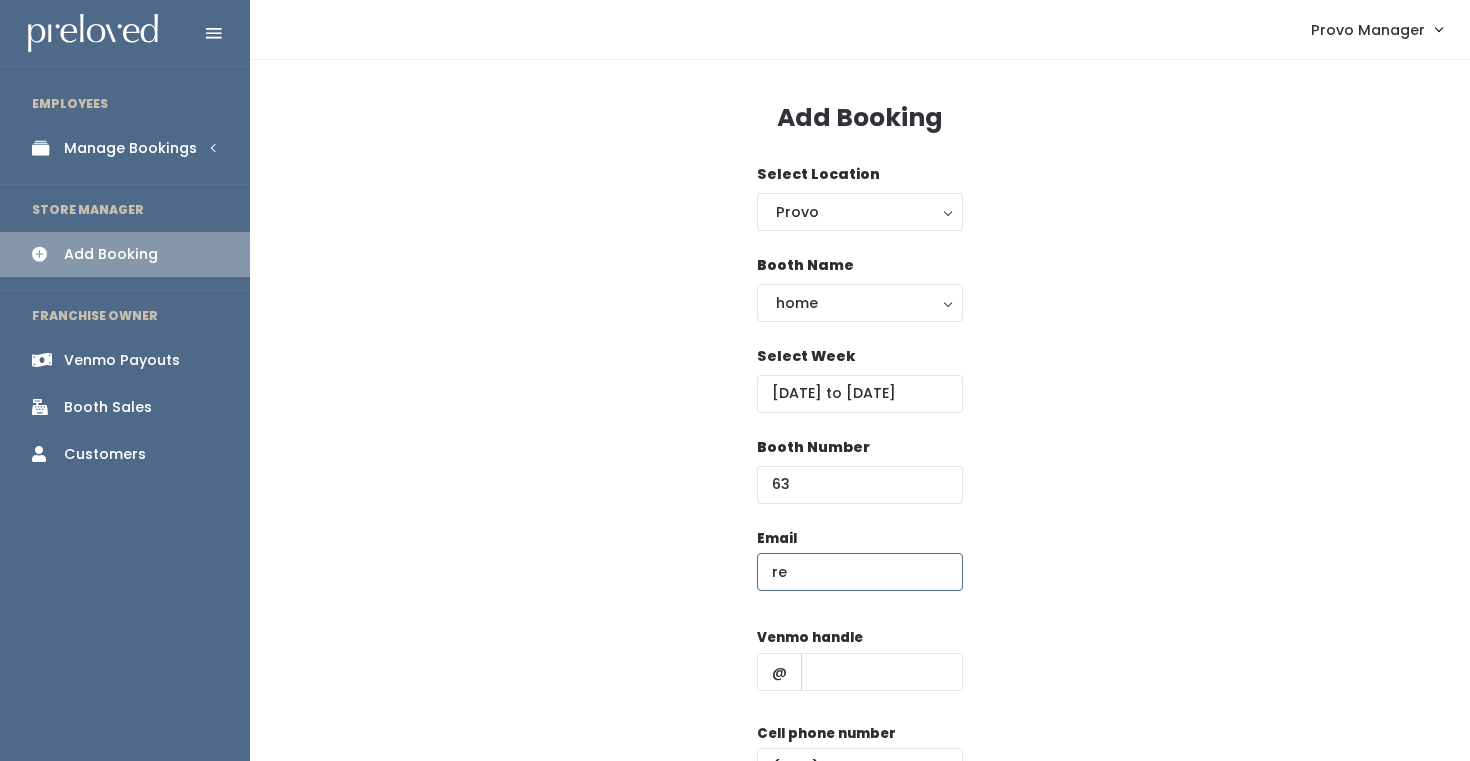 type on "rebekahneyman@gmail.com" 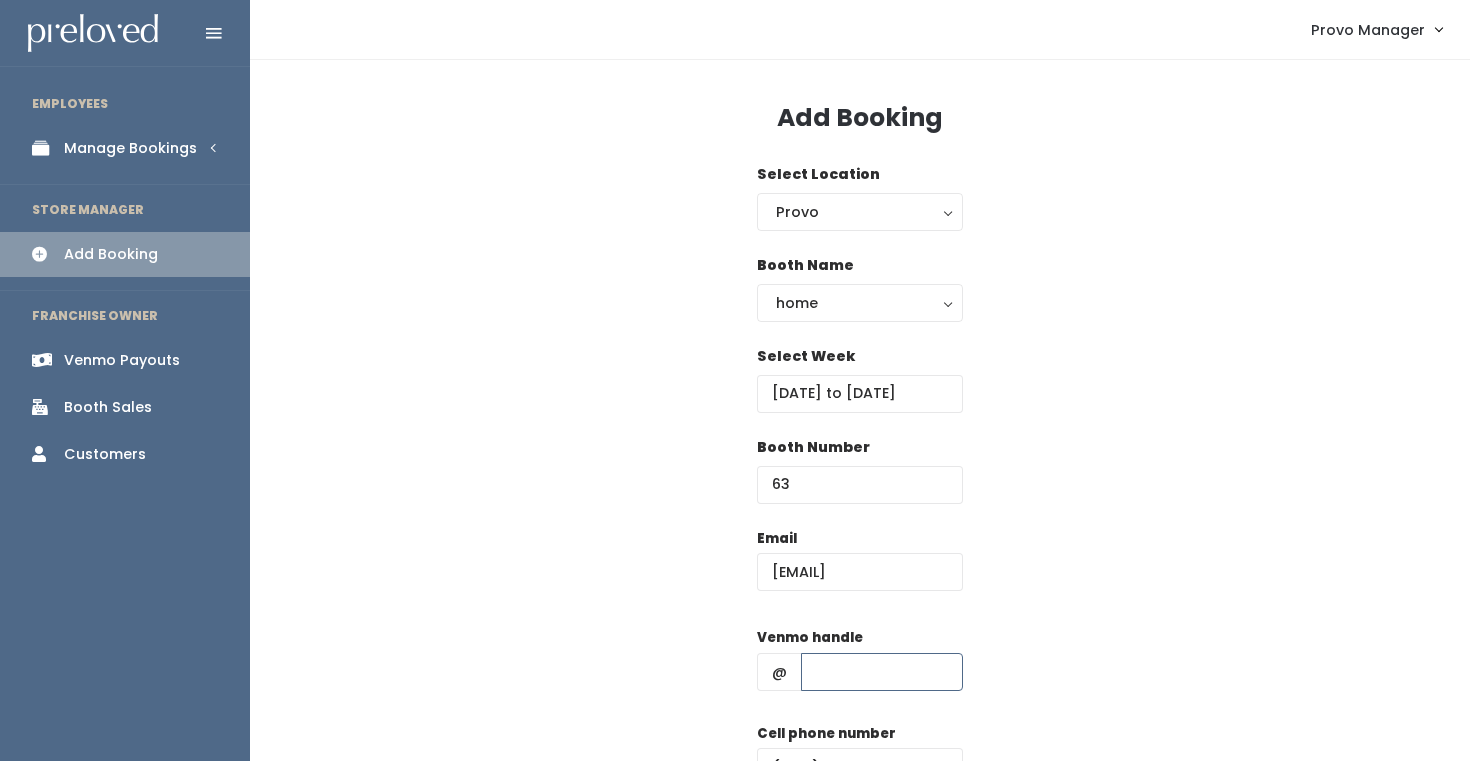 click at bounding box center (882, 672) 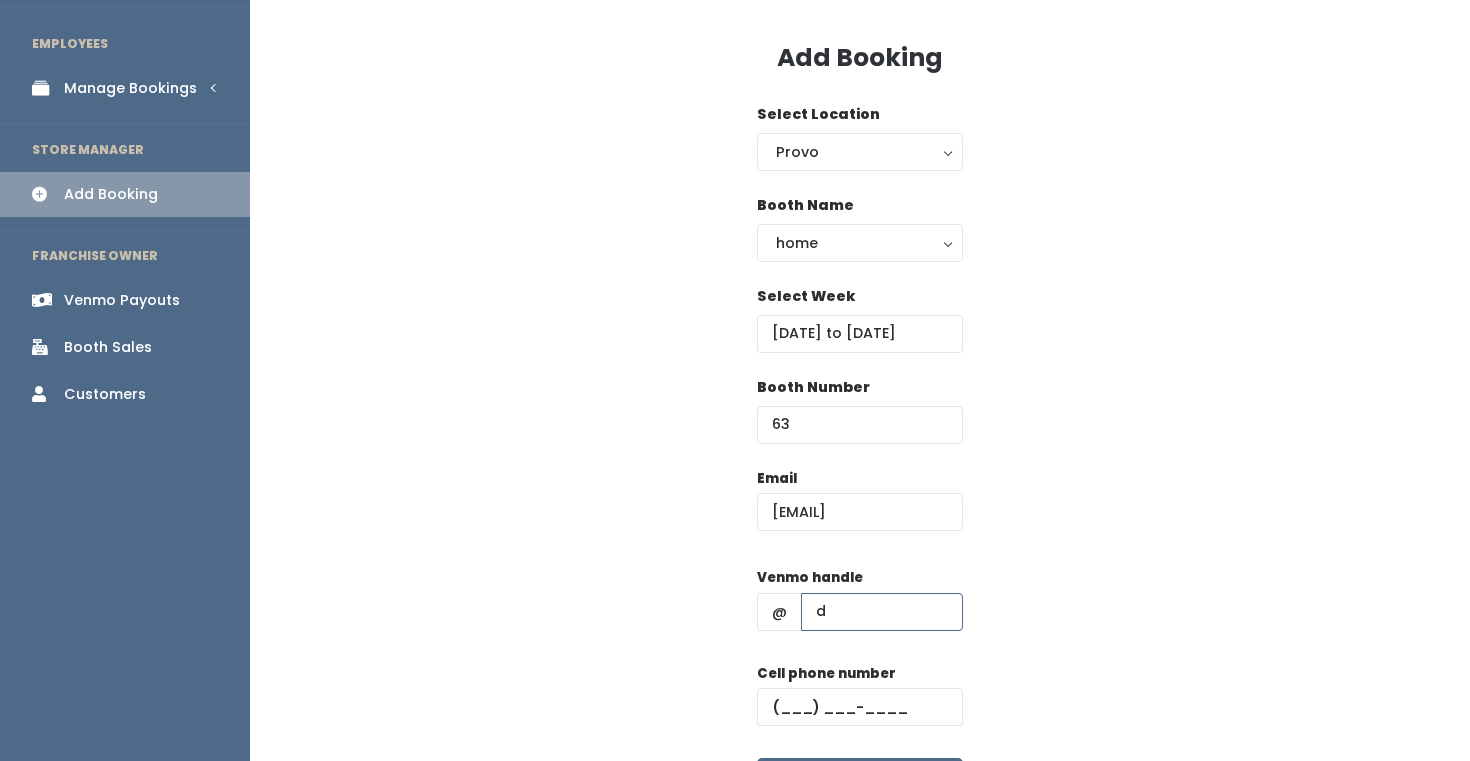 scroll, scrollTop: 67, scrollLeft: 0, axis: vertical 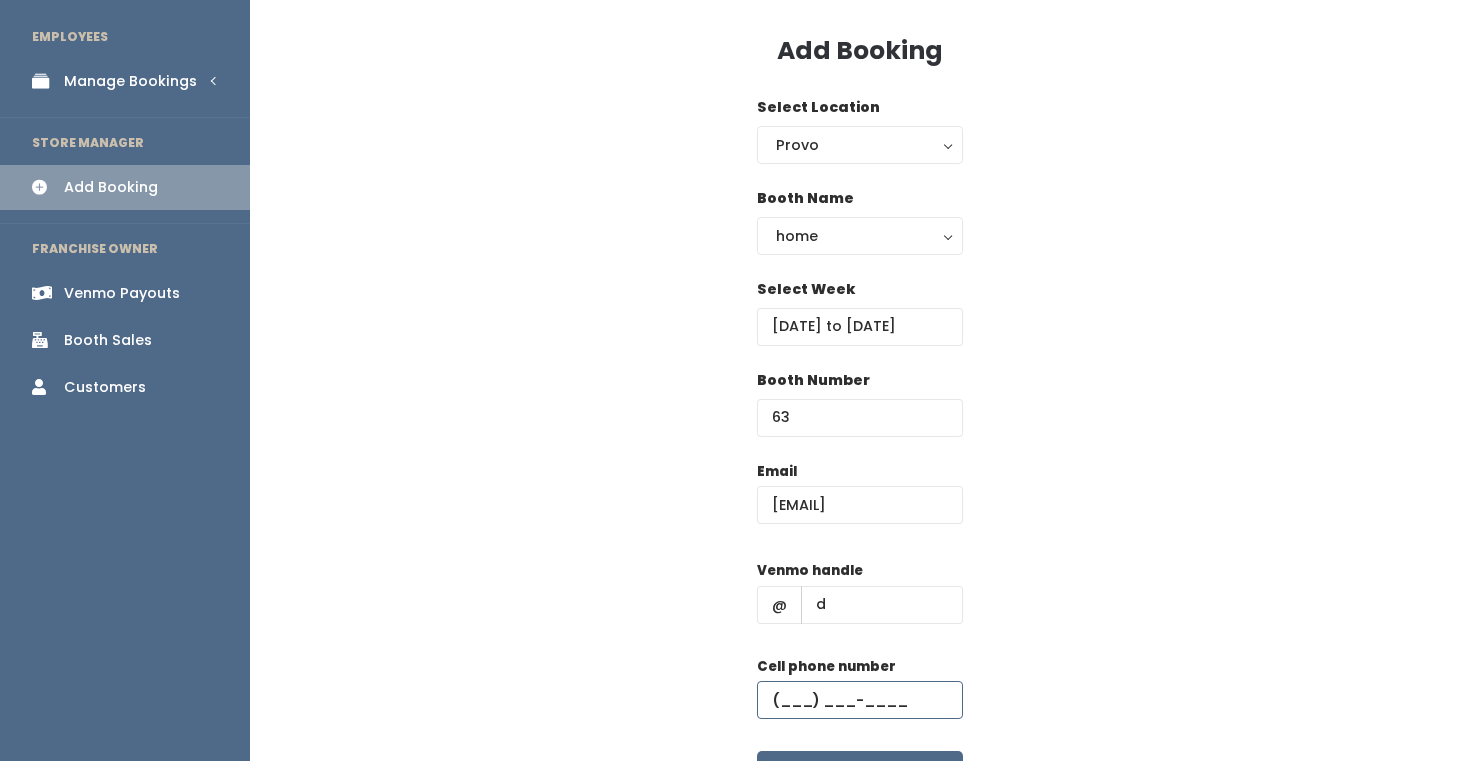 click at bounding box center [860, 700] 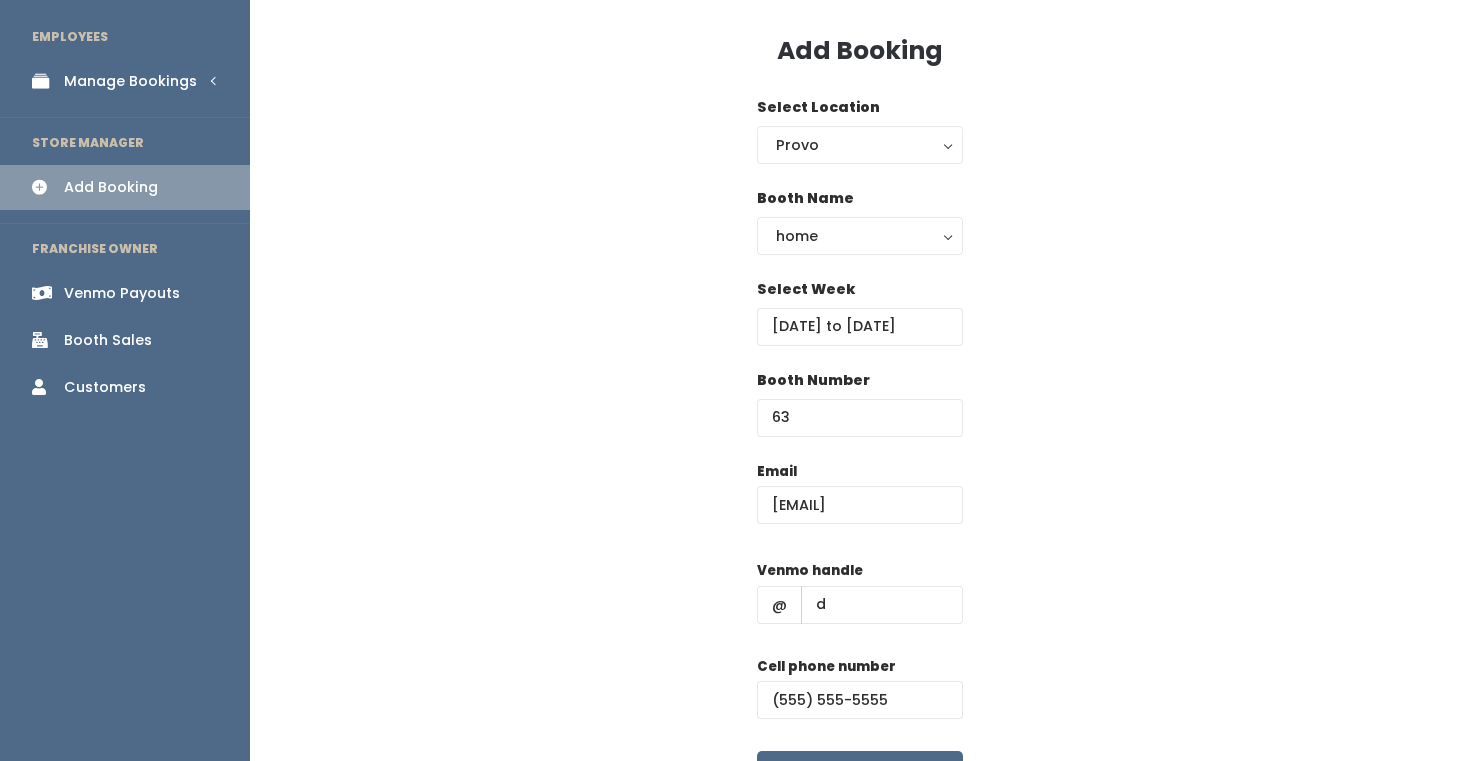 click on "Booth Number
63" at bounding box center [860, 415] 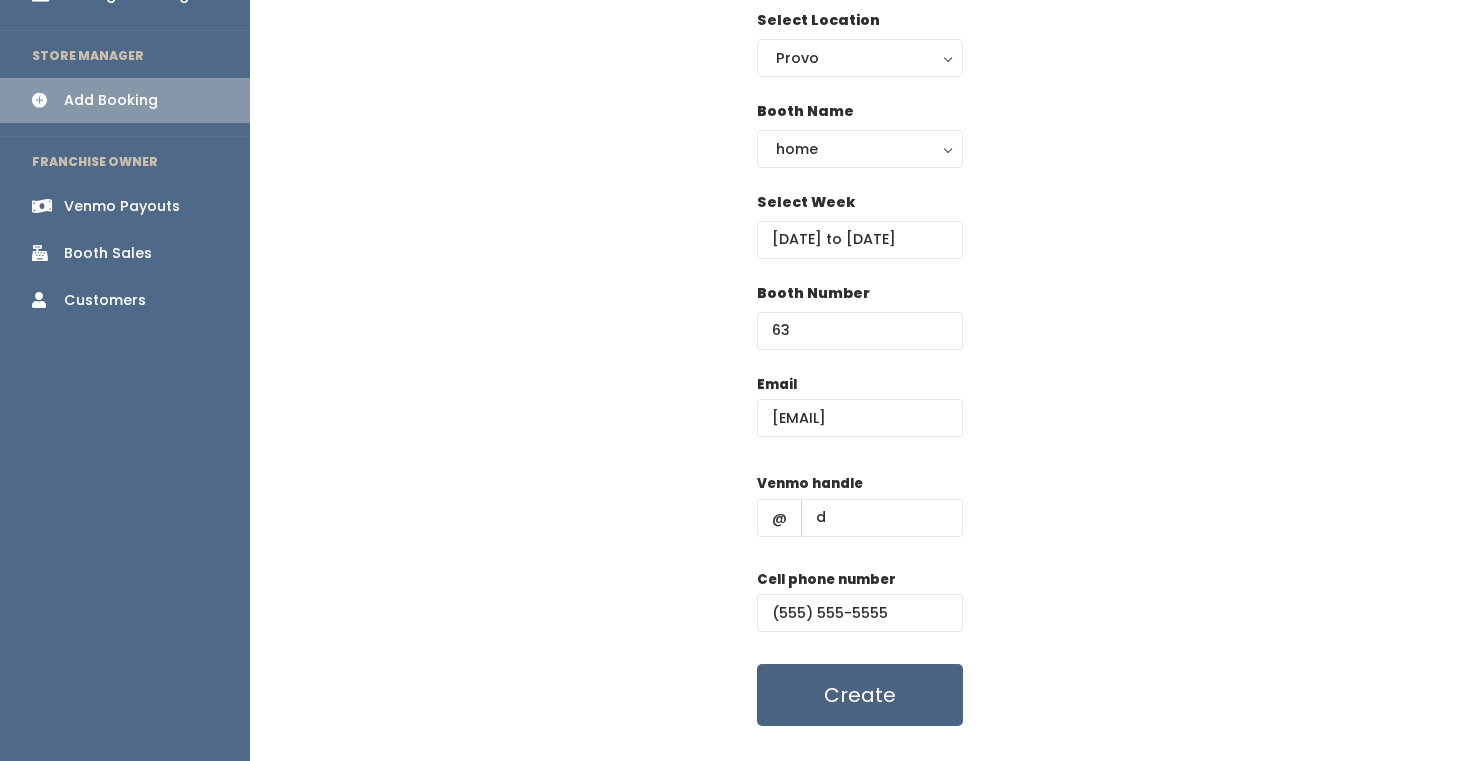 scroll, scrollTop: 166, scrollLeft: 0, axis: vertical 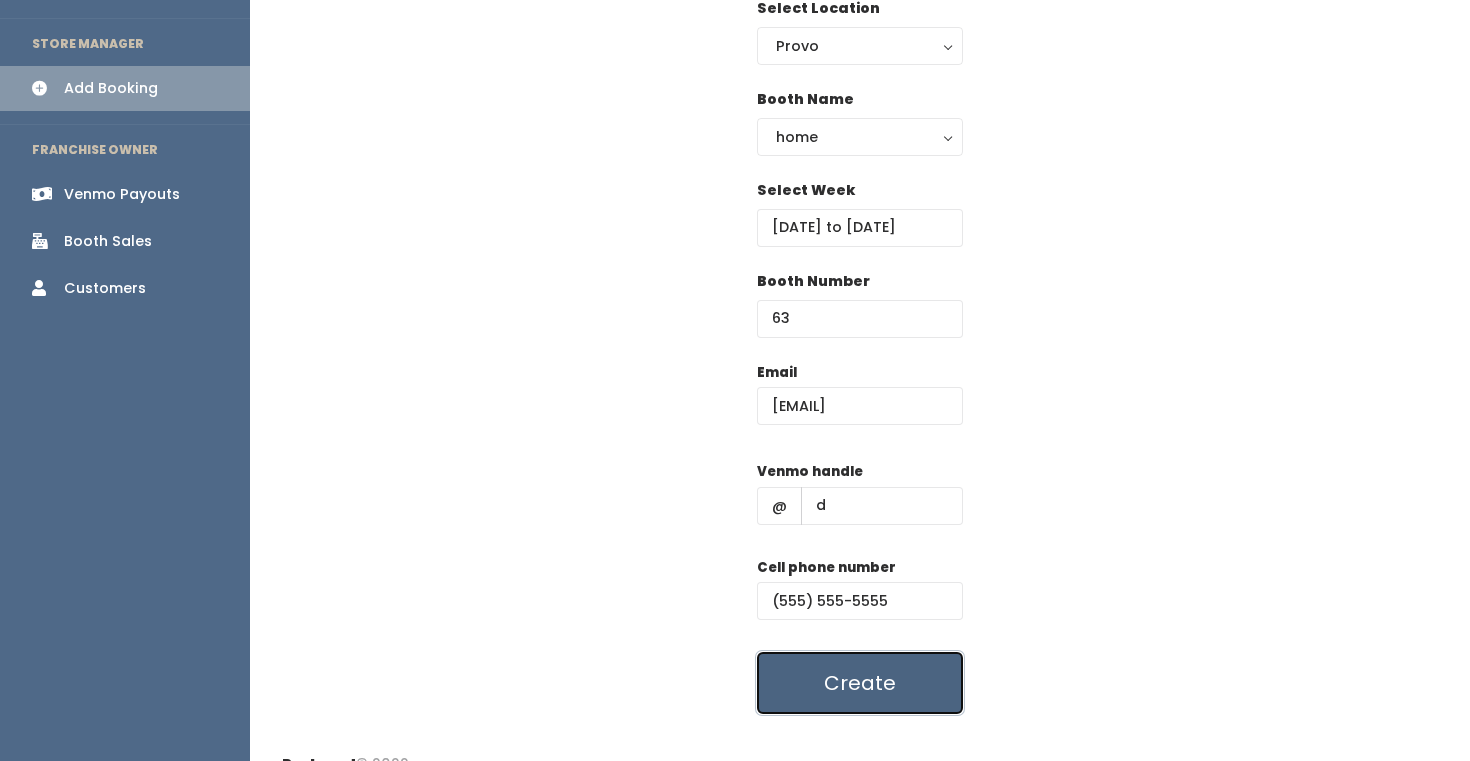 click on "Create" at bounding box center [860, 683] 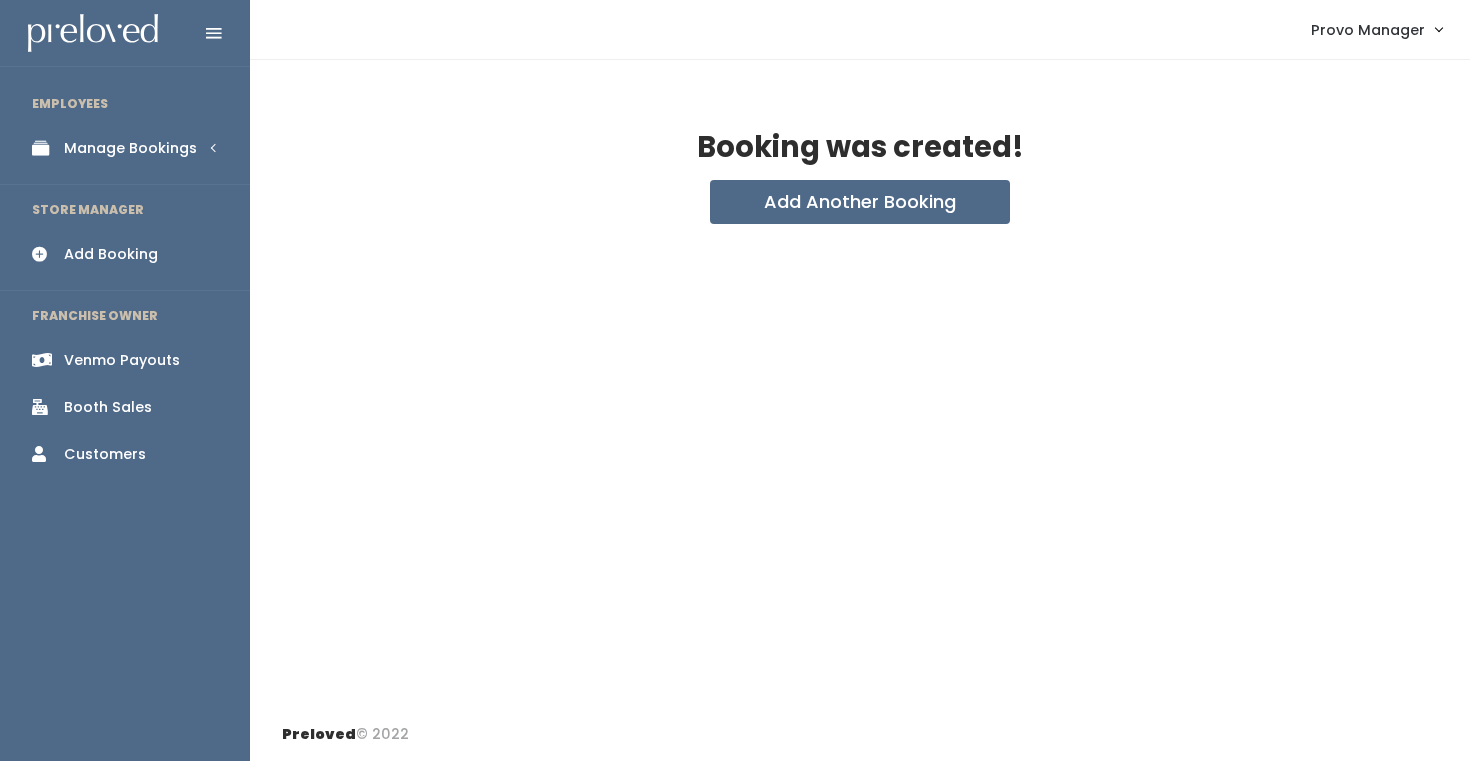 scroll, scrollTop: 0, scrollLeft: 0, axis: both 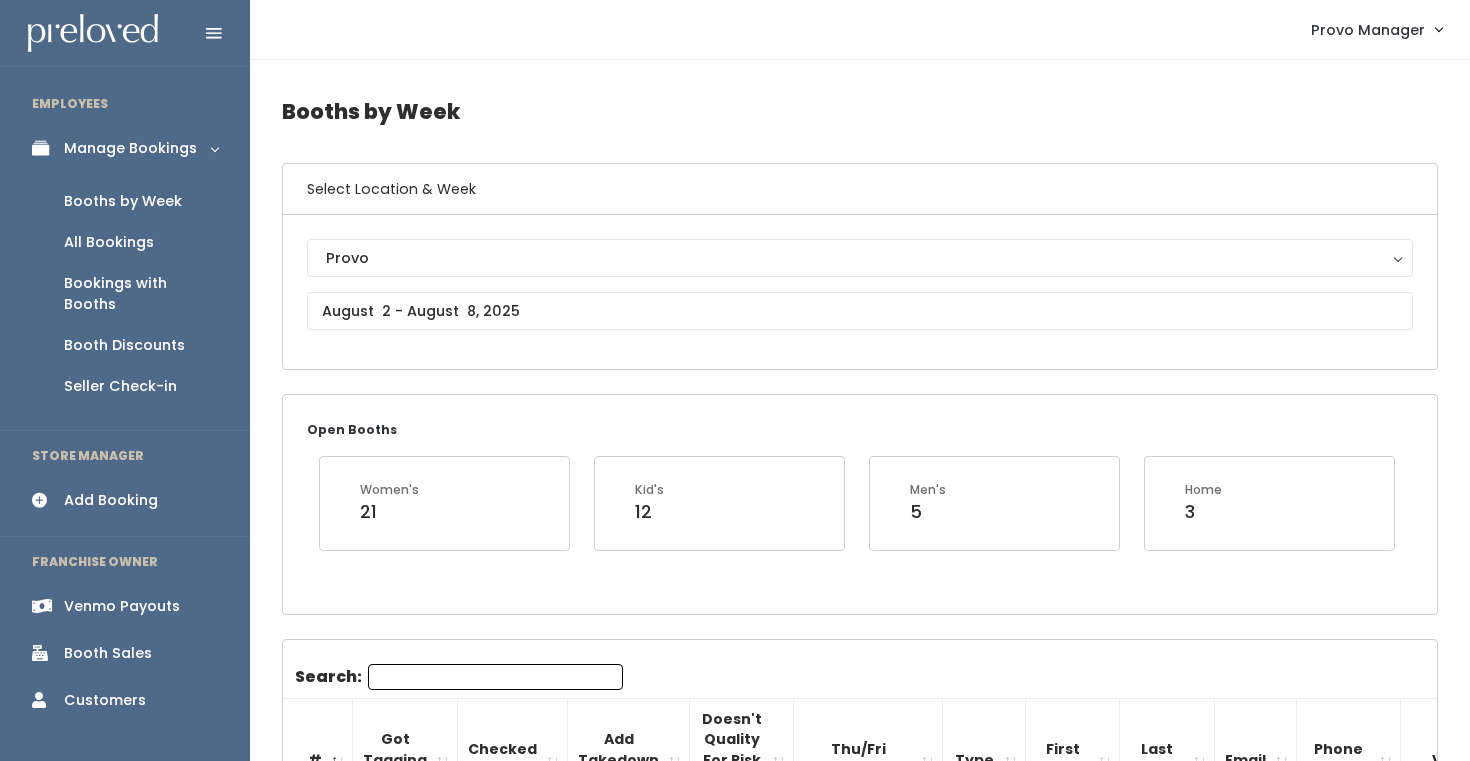 click on "Provo
Provo" at bounding box center [860, 292] 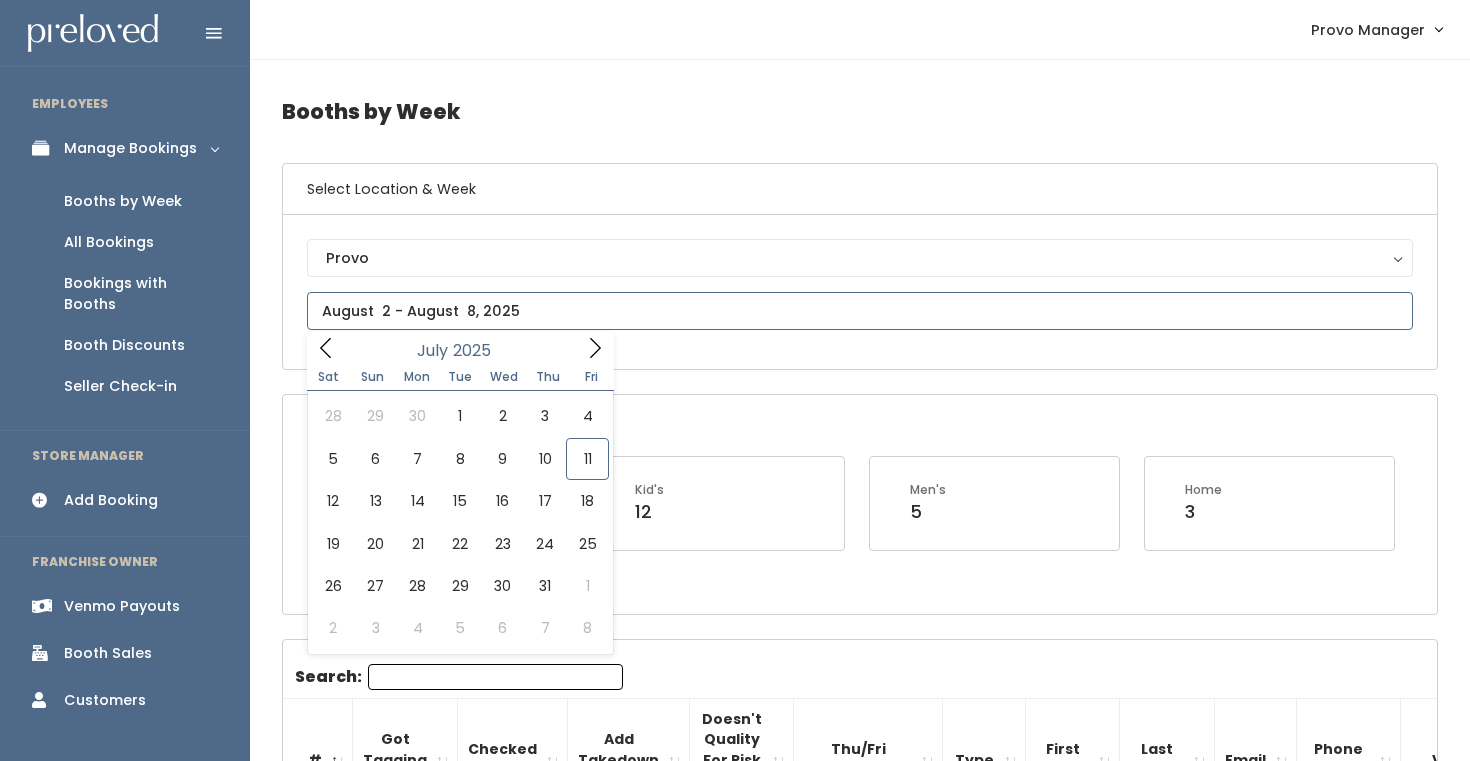 click at bounding box center (860, 311) 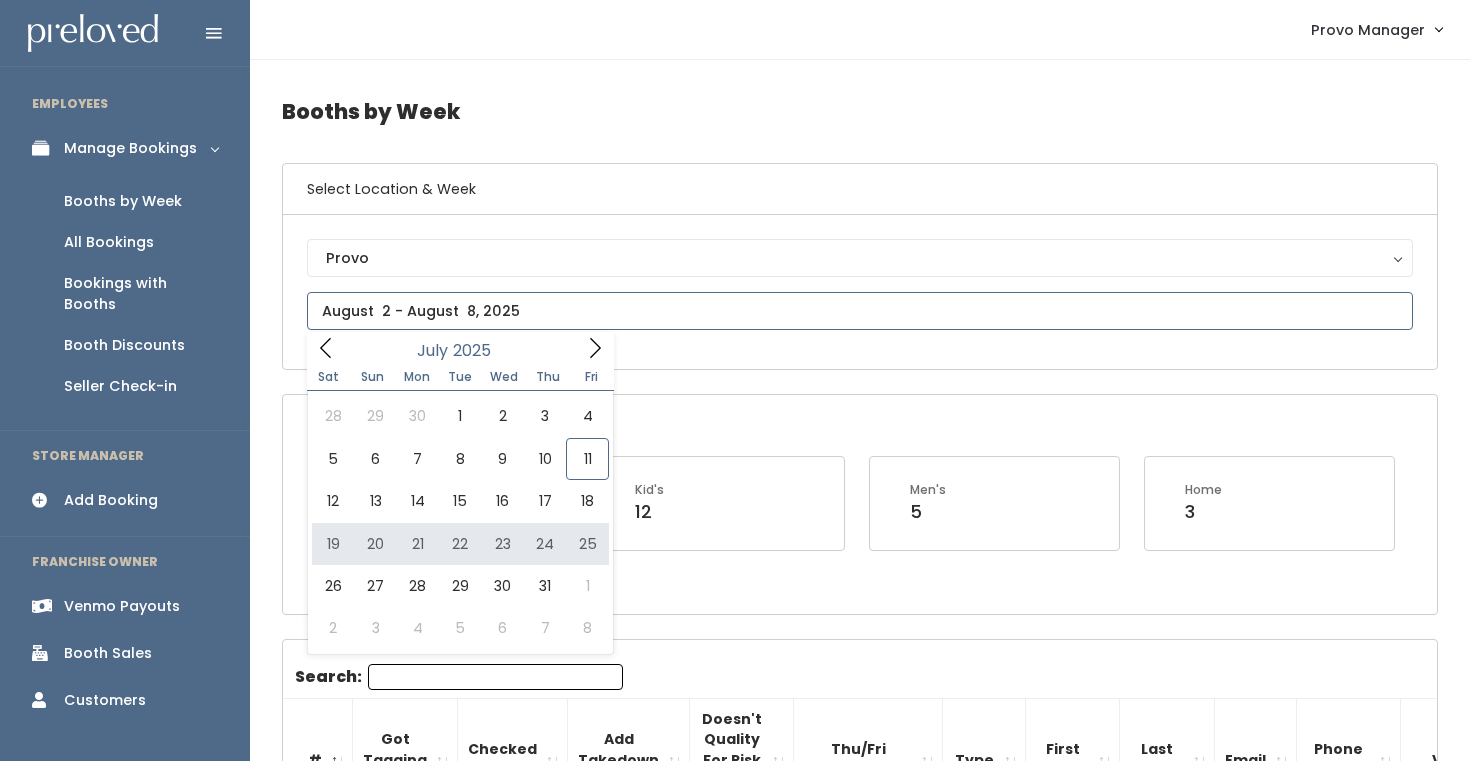 type on "July 19 to July 25" 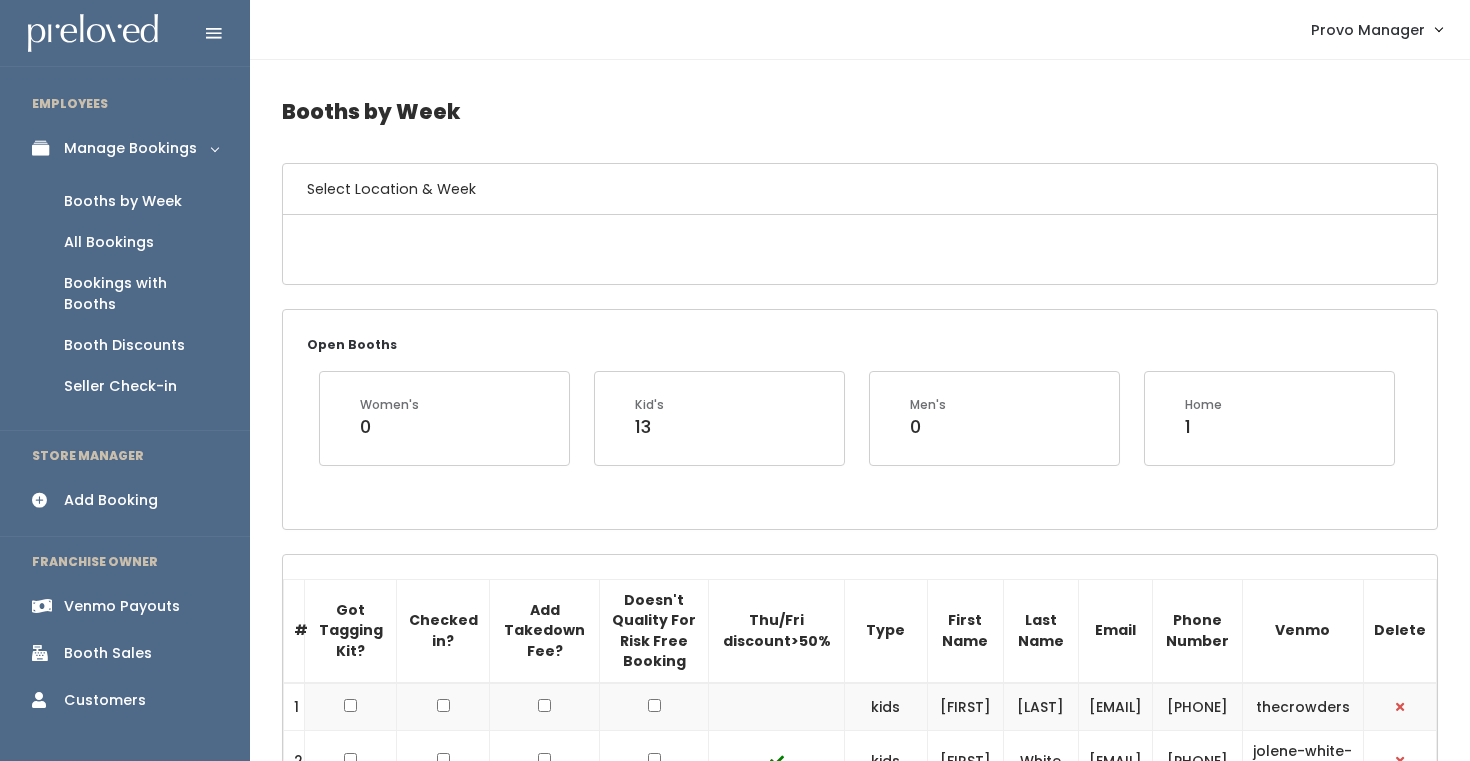 scroll, scrollTop: 0, scrollLeft: 0, axis: both 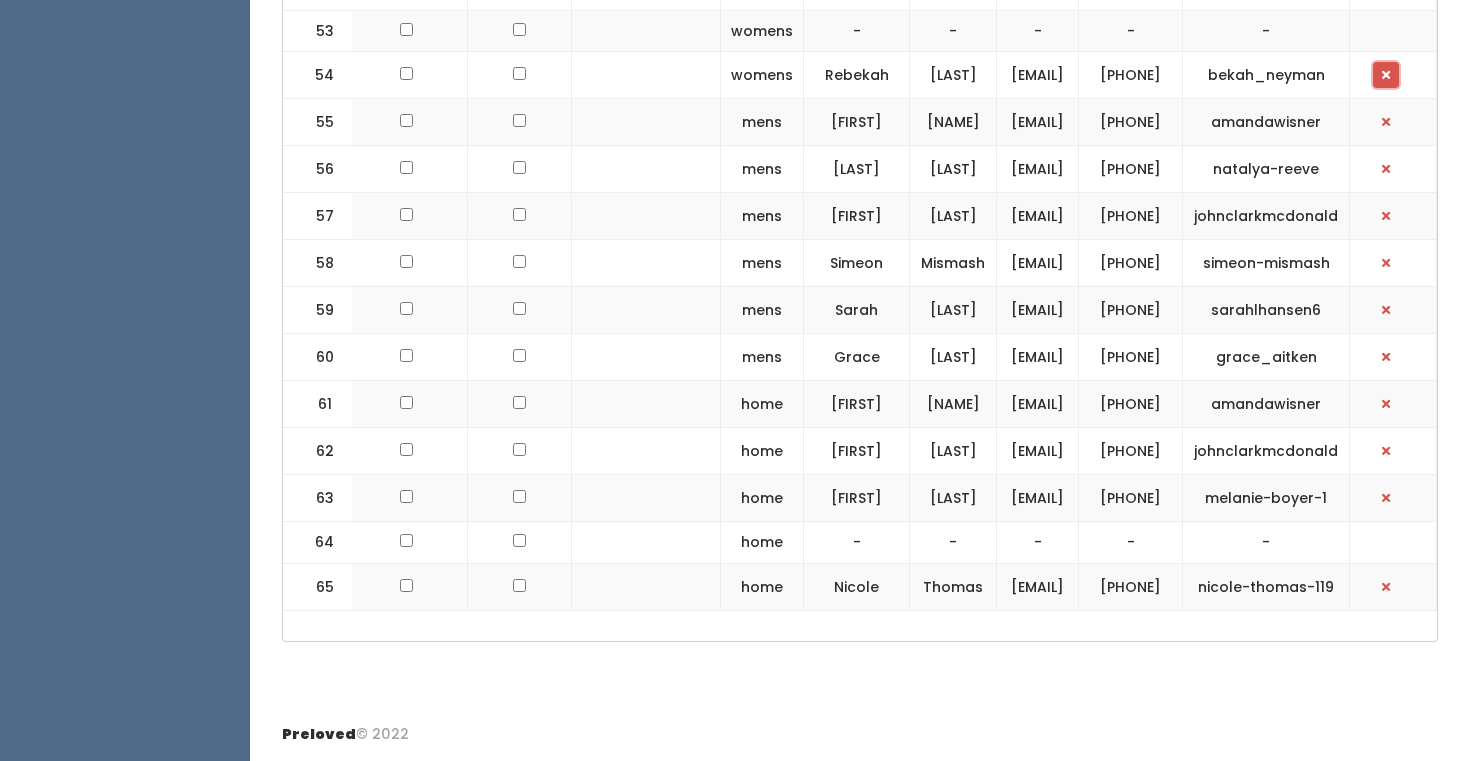 click at bounding box center (1386, 75) 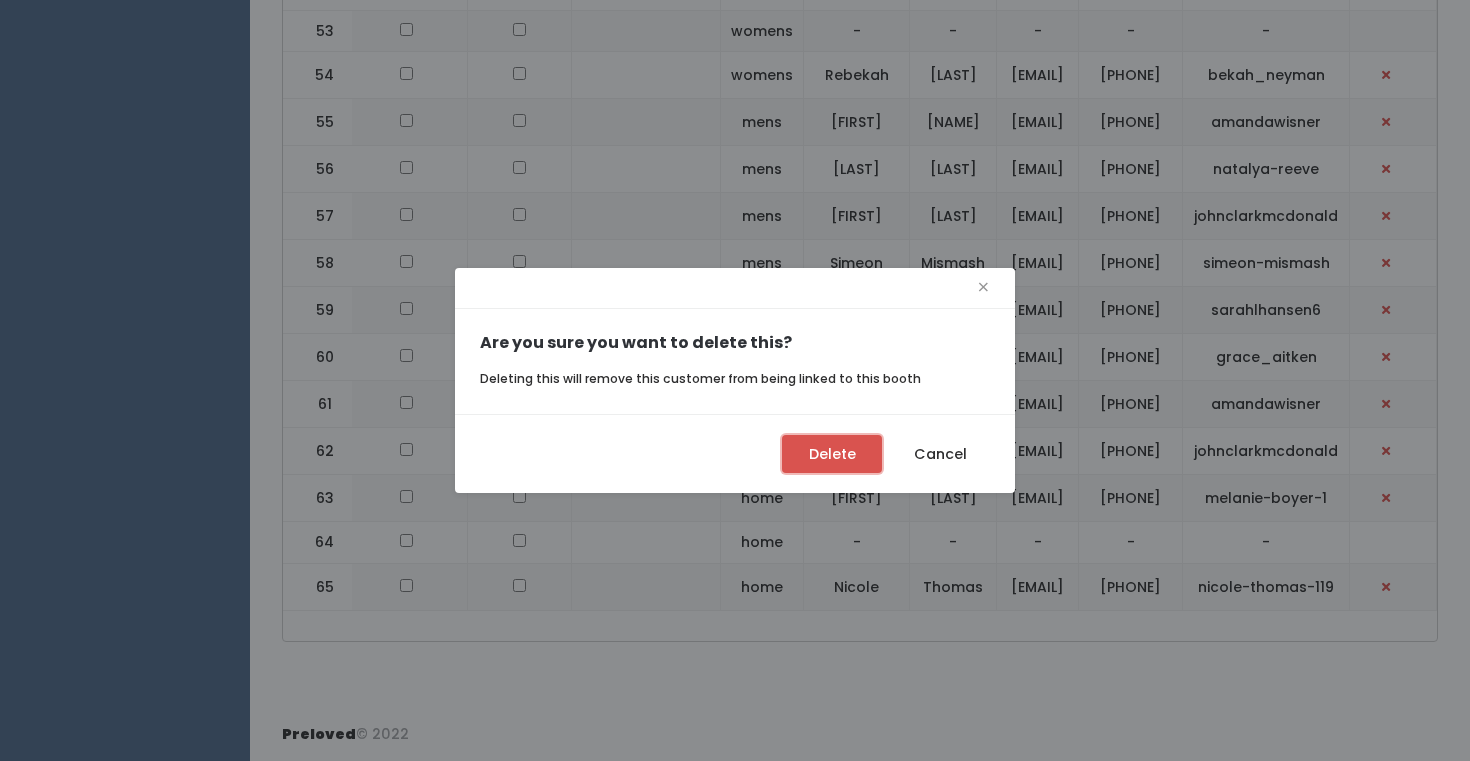 click on "Delete" at bounding box center [832, 454] 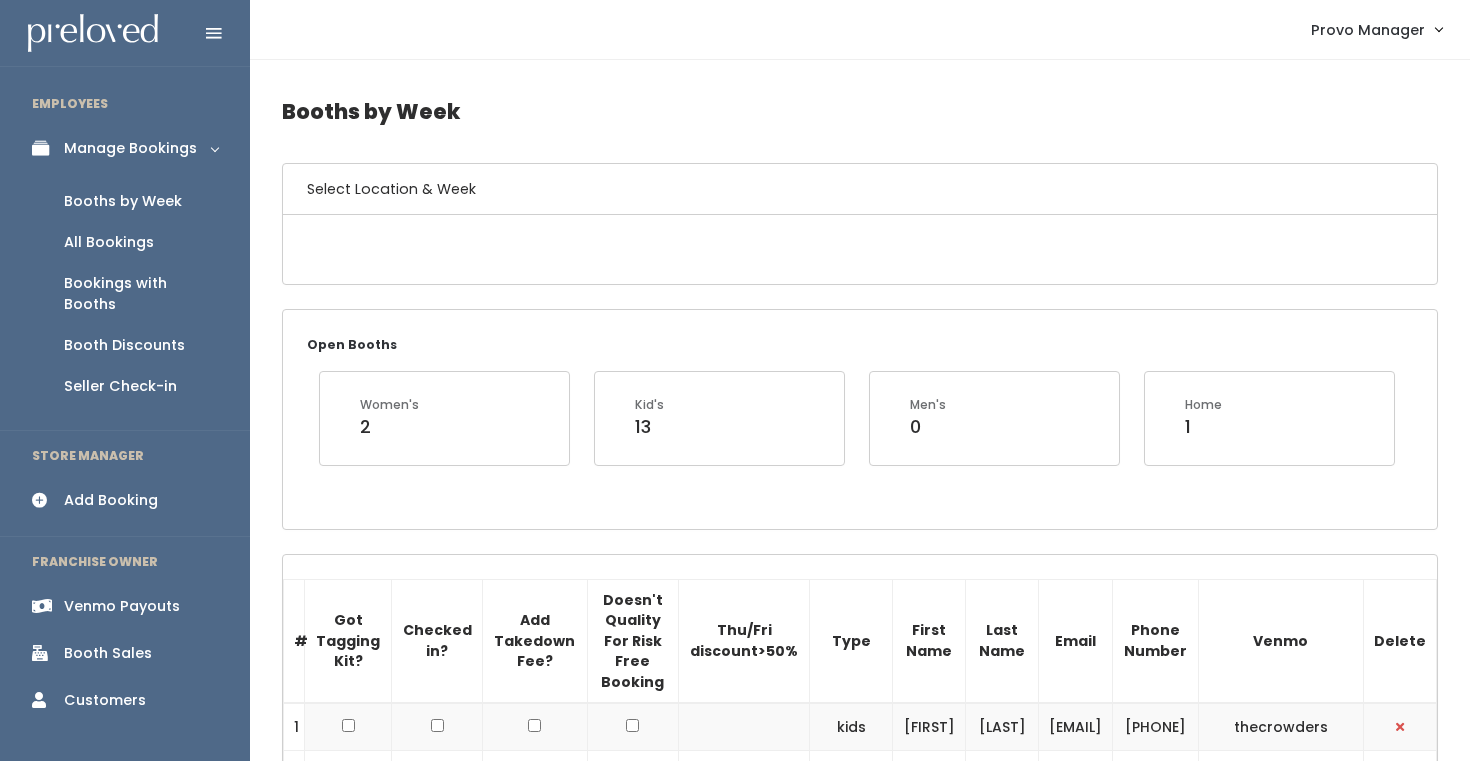 scroll, scrollTop: 0, scrollLeft: 0, axis: both 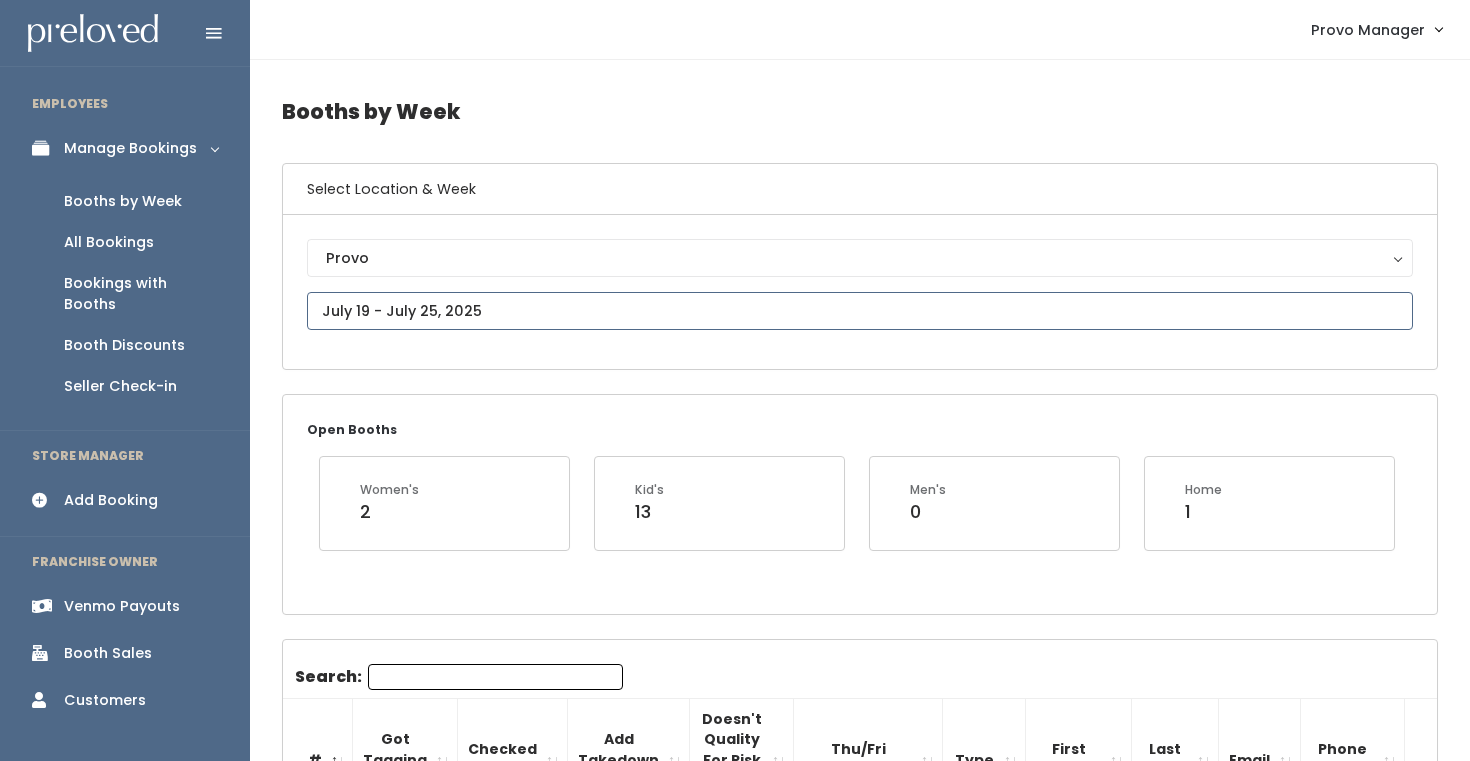 click at bounding box center [860, 311] 